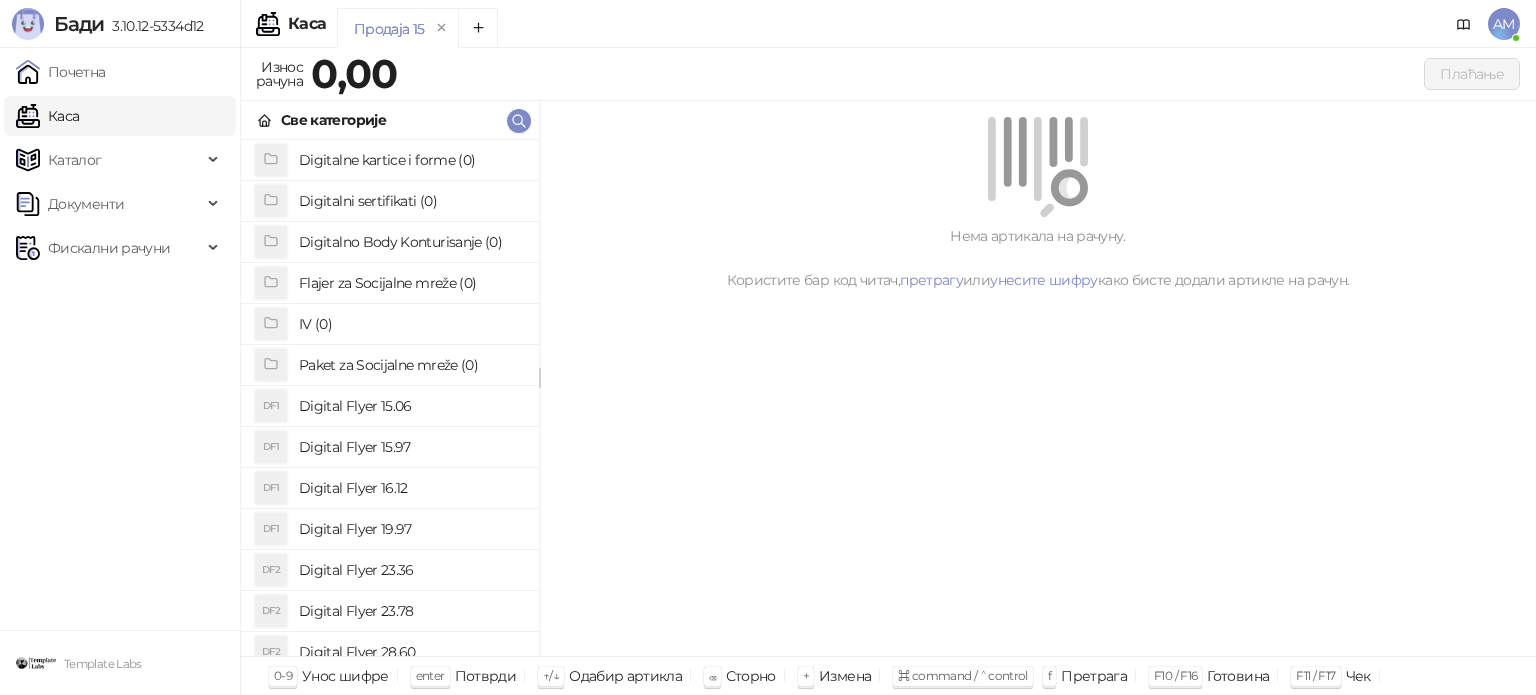 scroll, scrollTop: 0, scrollLeft: 0, axis: both 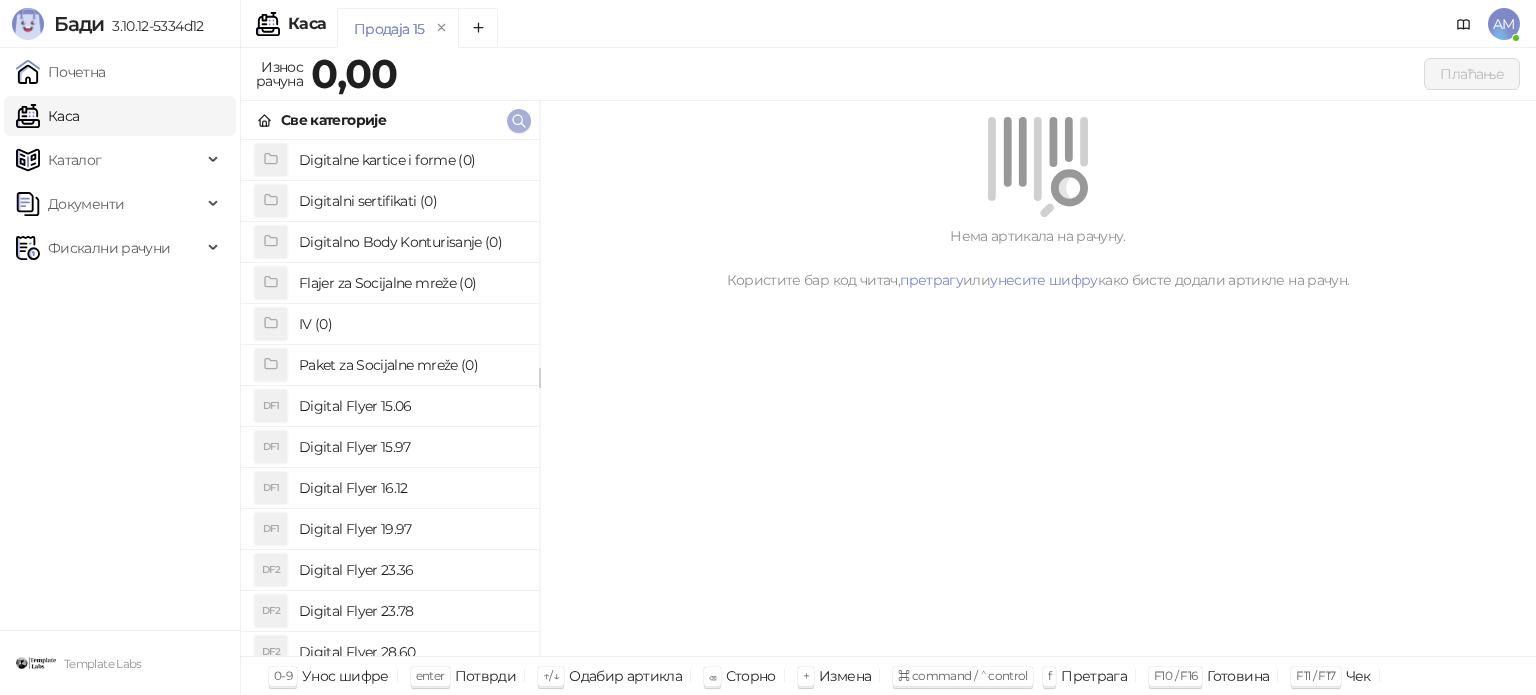 click 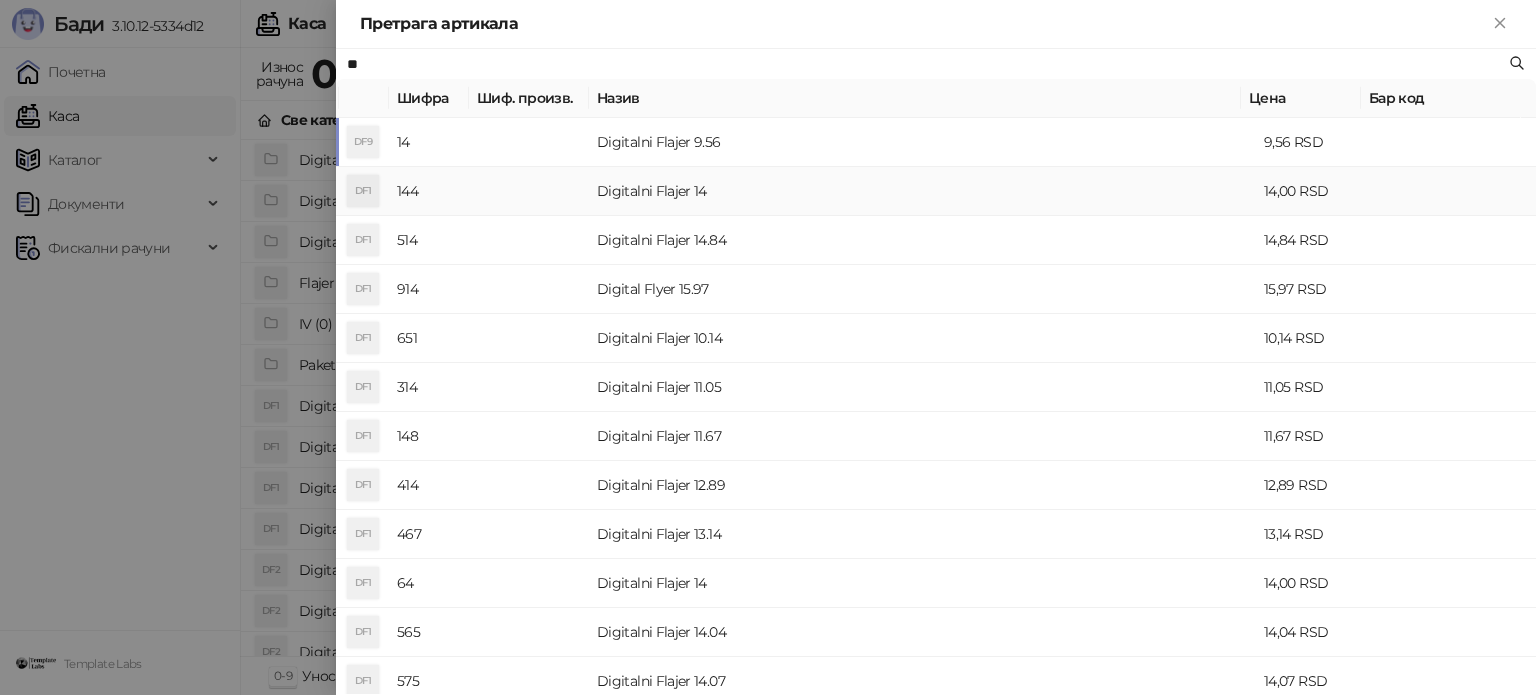 type on "**" 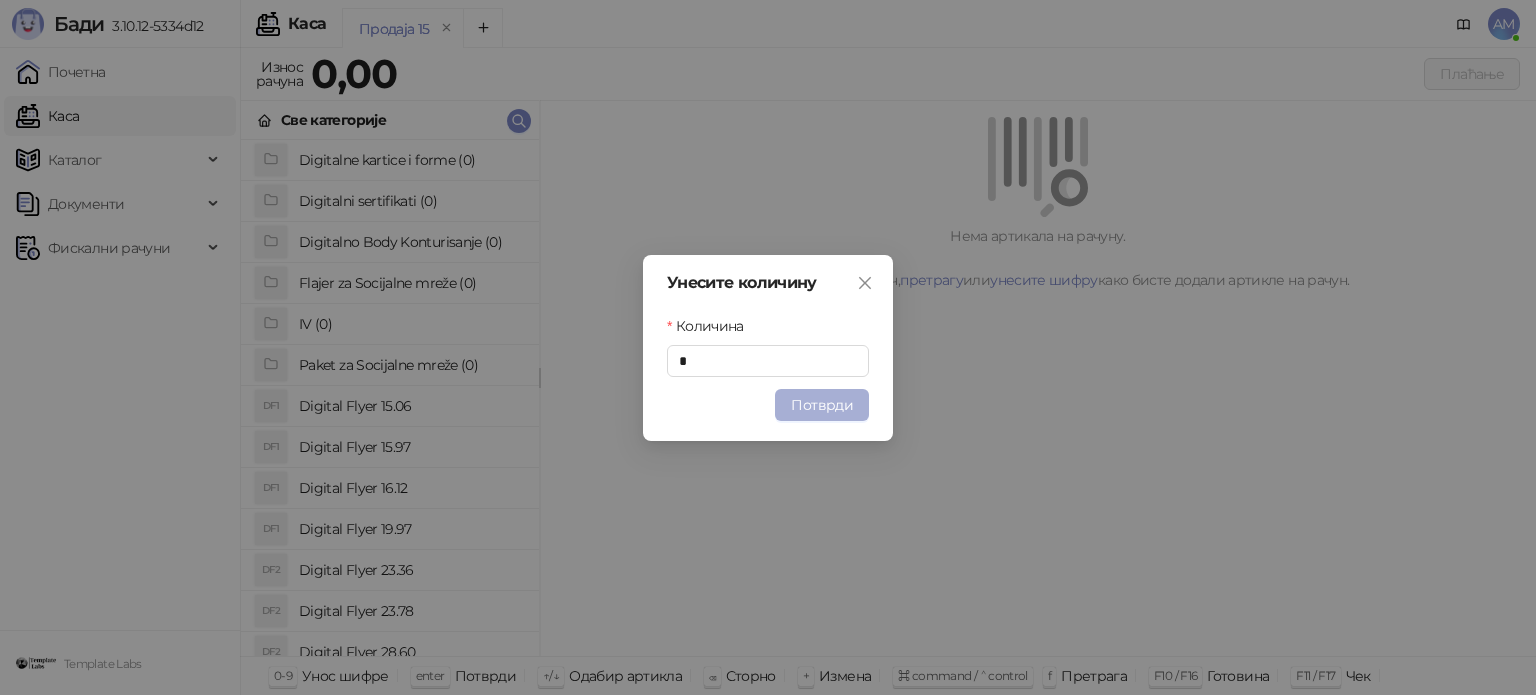 click on "Потврди" at bounding box center [822, 405] 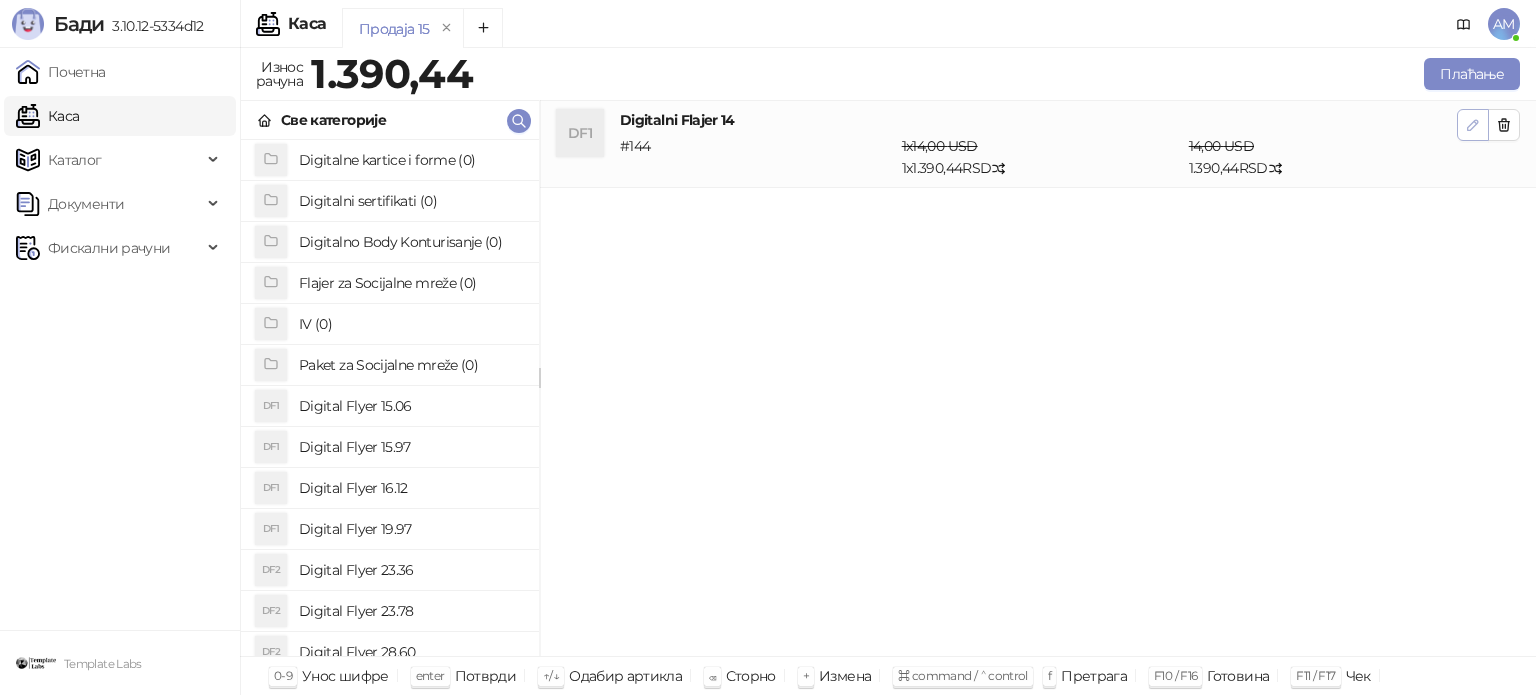 click at bounding box center [1473, 125] 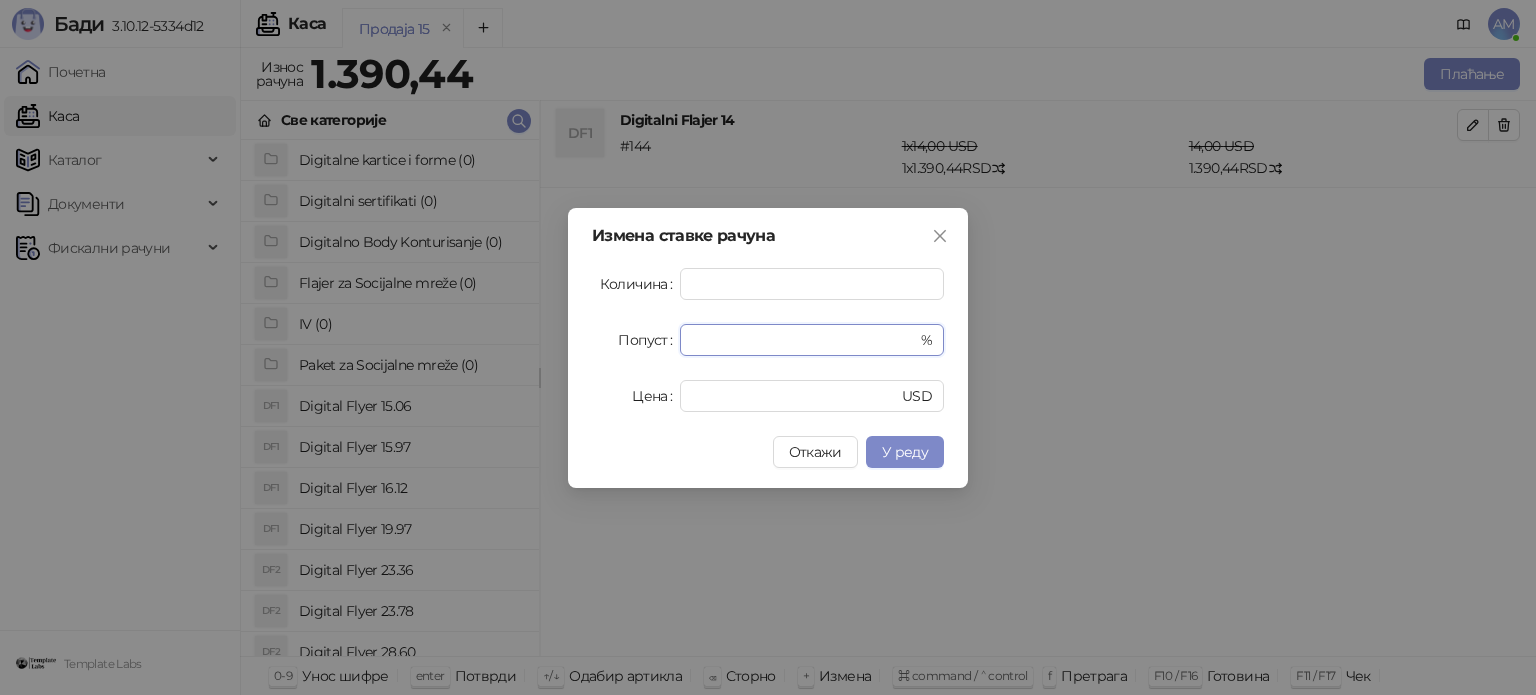 drag, startPoint x: 780, startPoint y: 338, endPoint x: 520, endPoint y: 361, distance: 261.01532 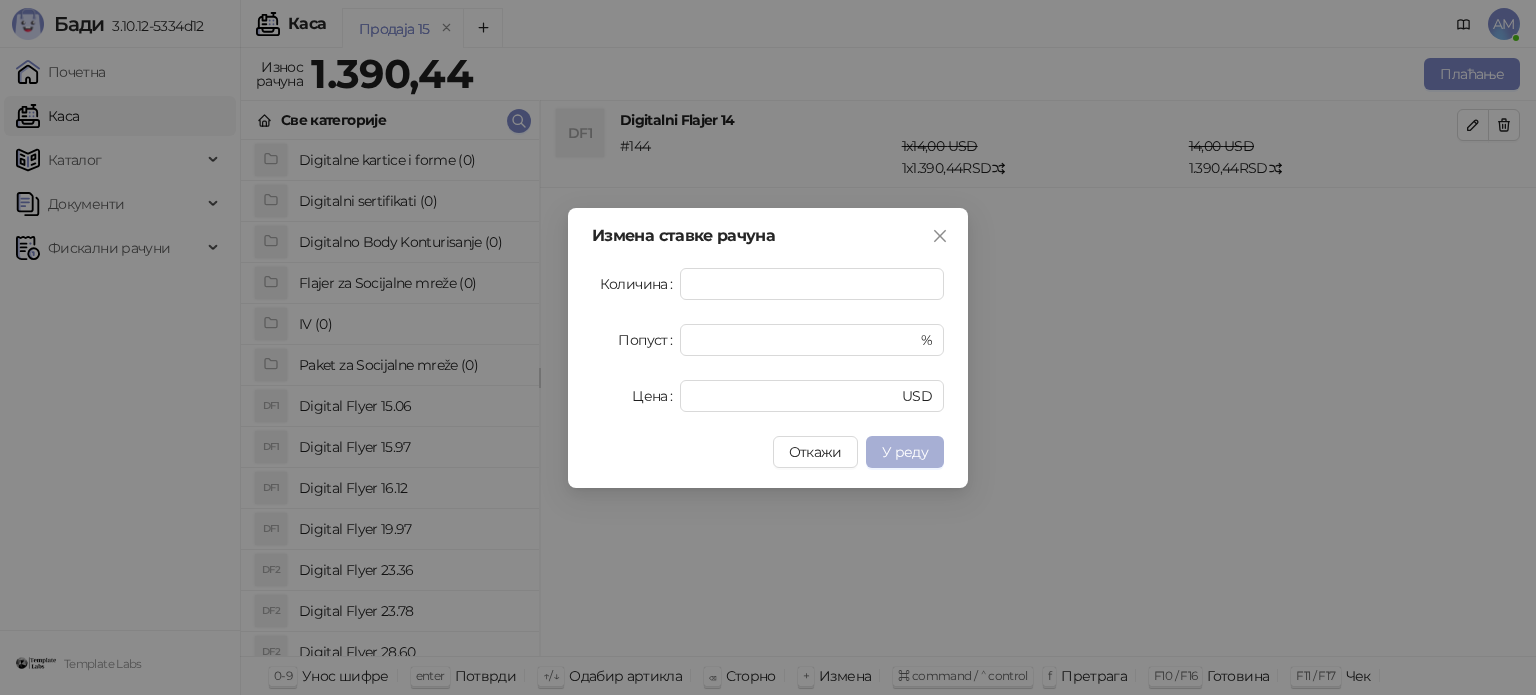 click on "У реду" at bounding box center [905, 452] 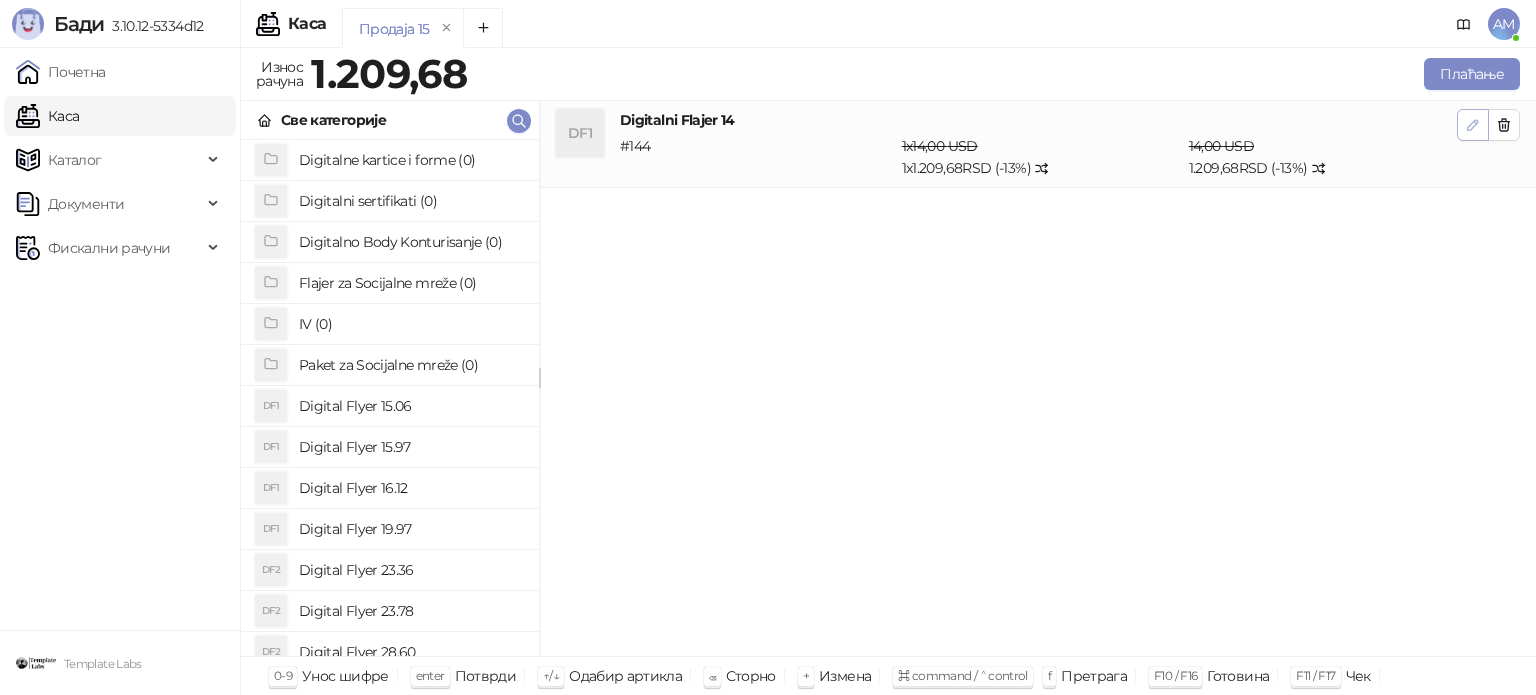 click 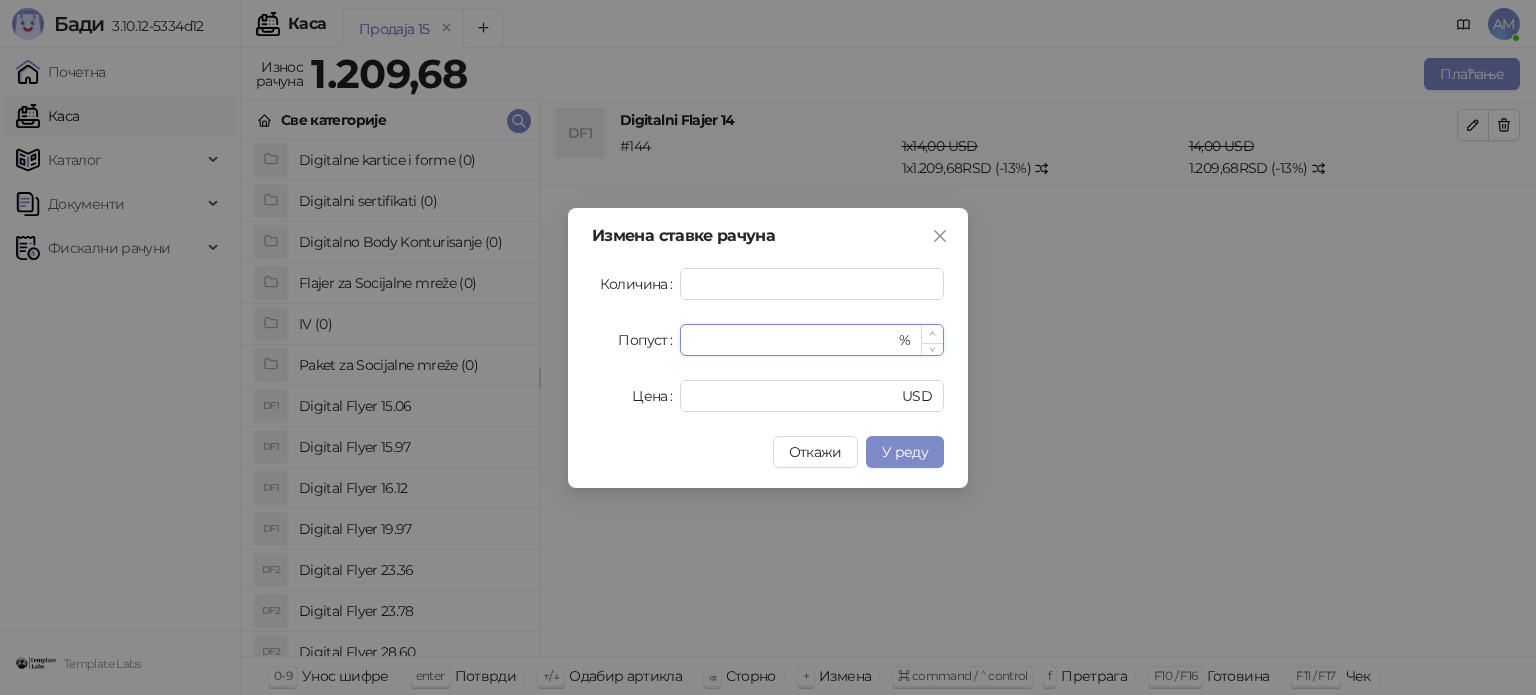 click at bounding box center (932, 334) 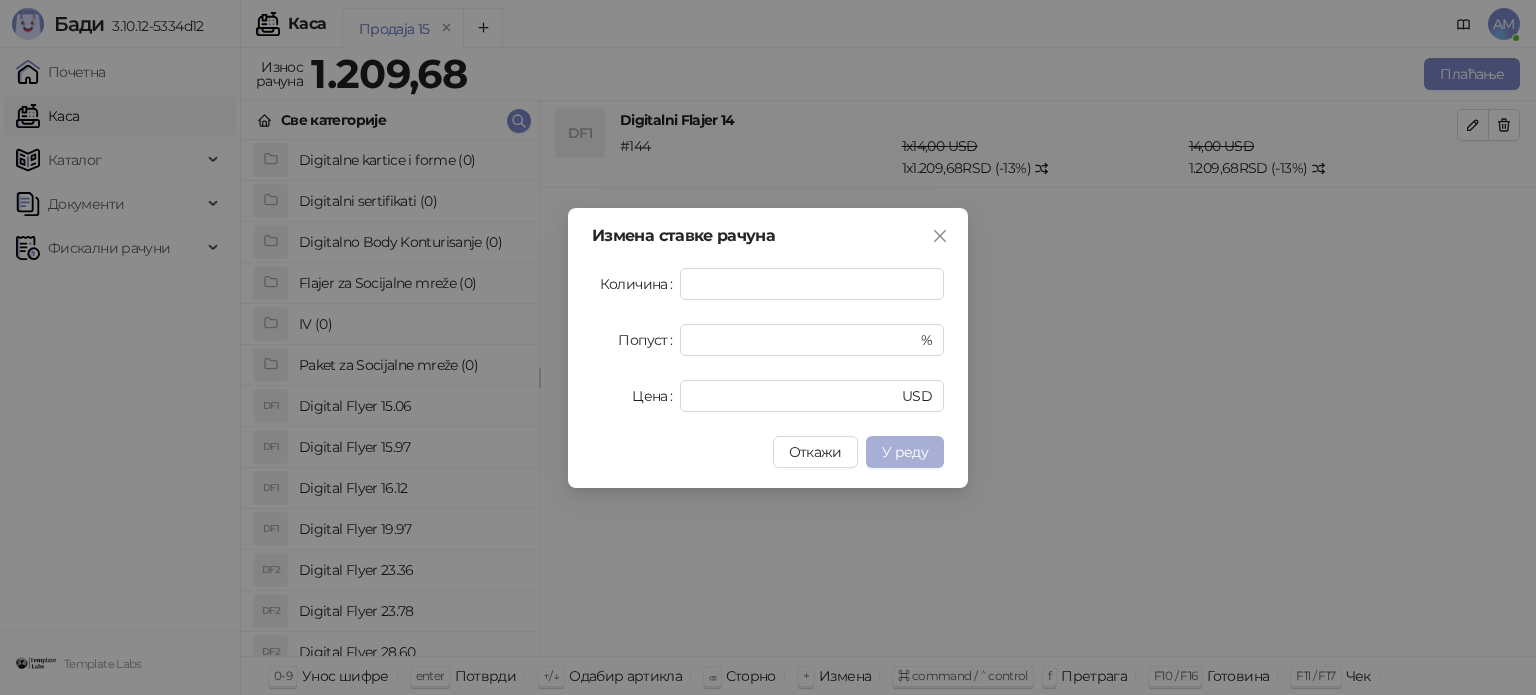 click on "У реду" at bounding box center (905, 452) 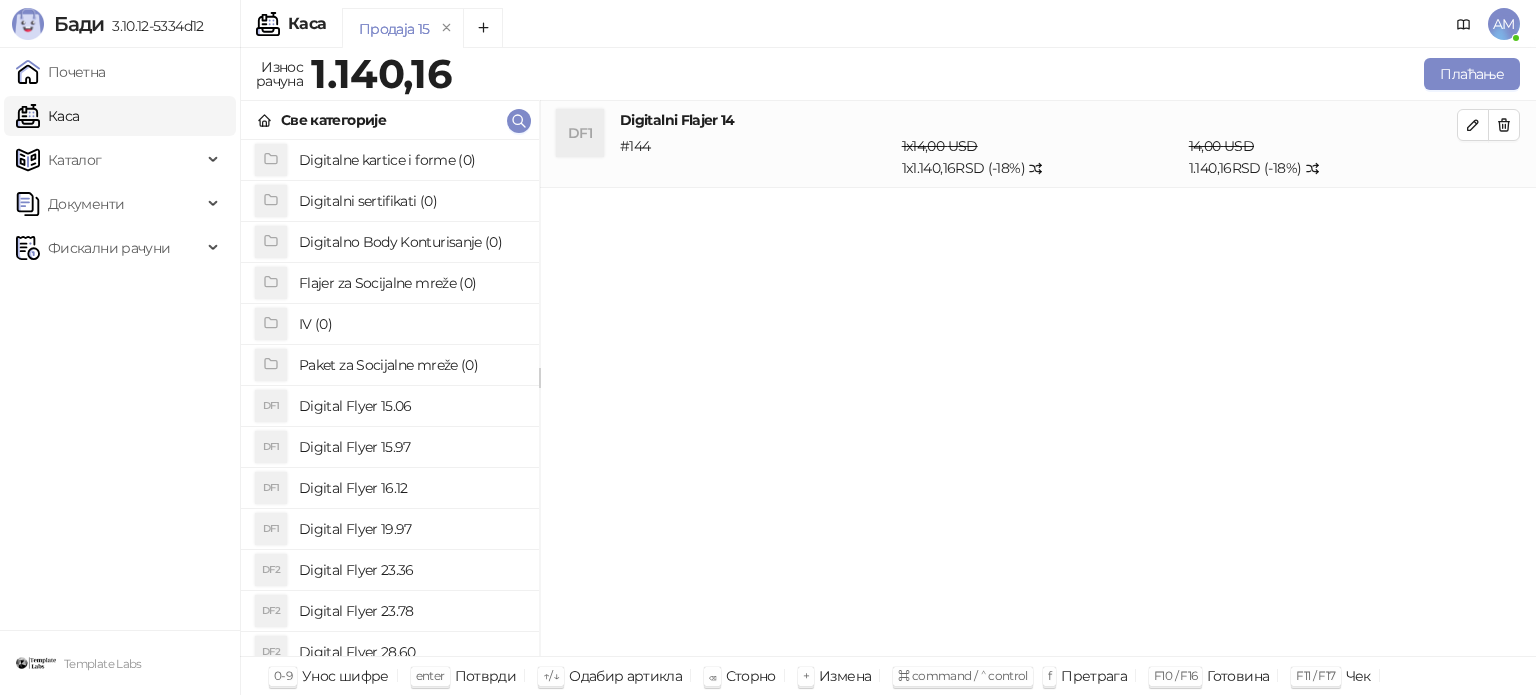 click at bounding box center [1473, 124] 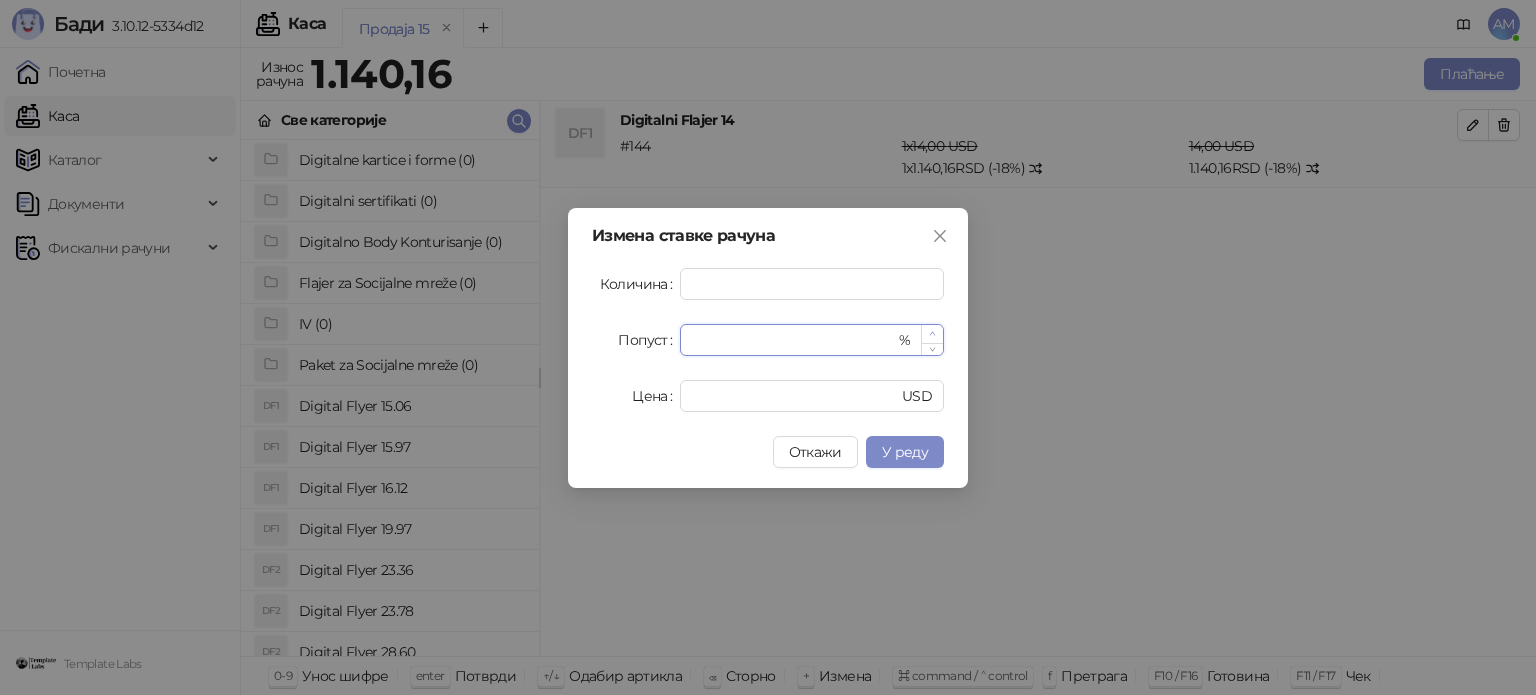 click 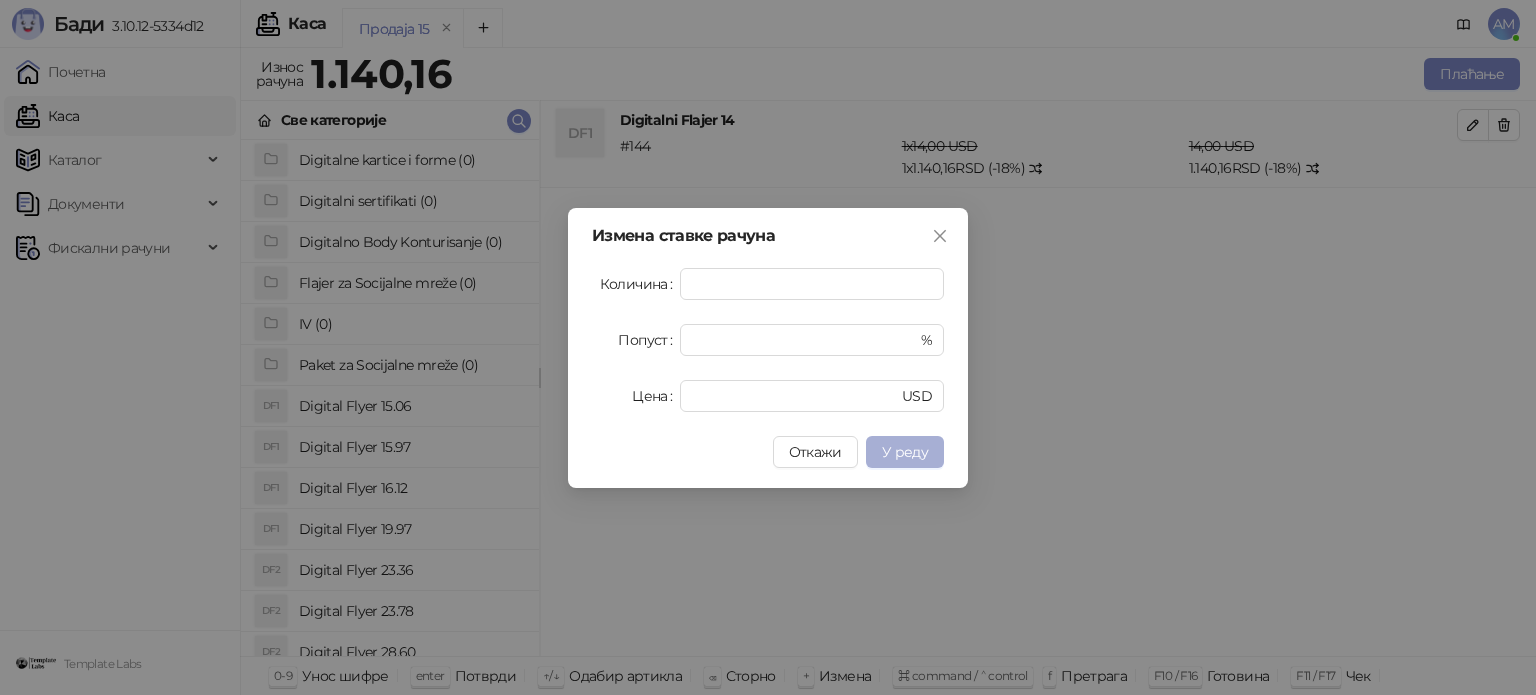 click on "У реду" at bounding box center [905, 452] 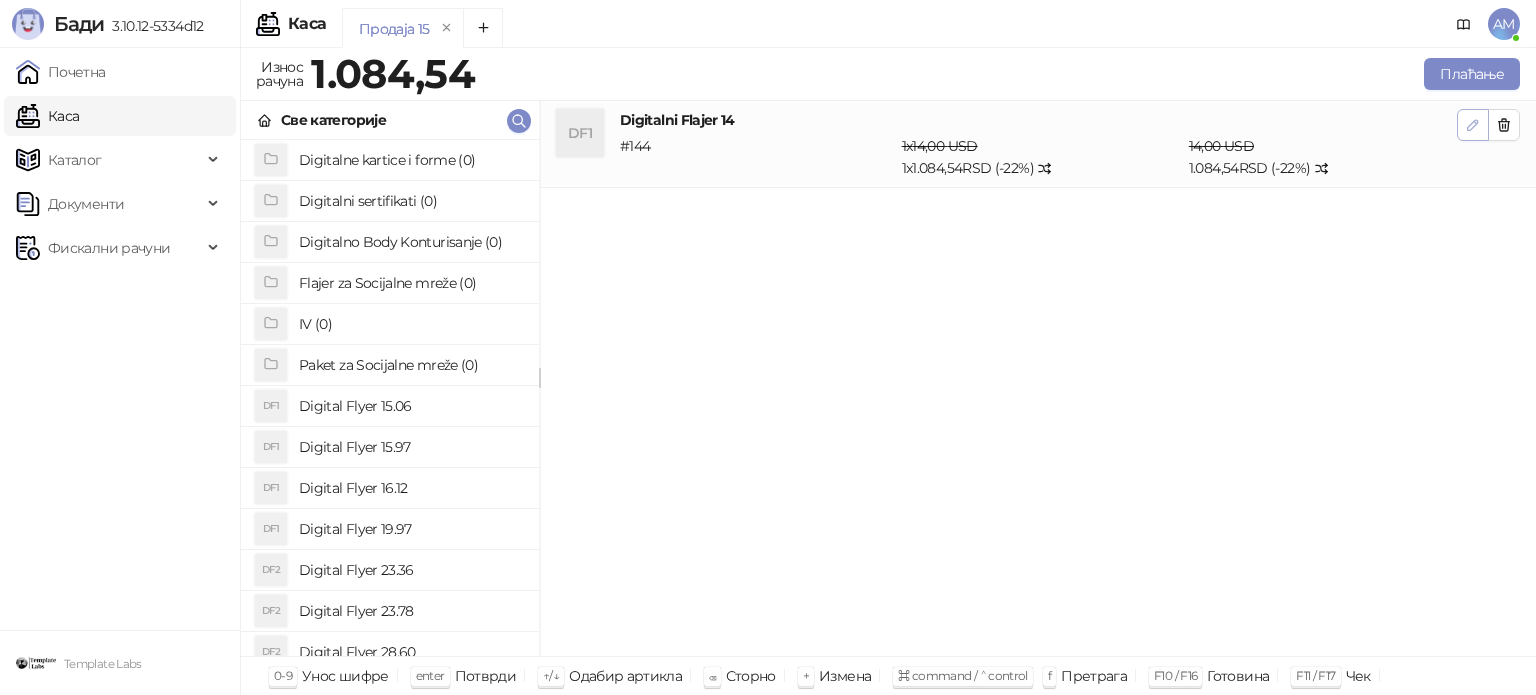 click 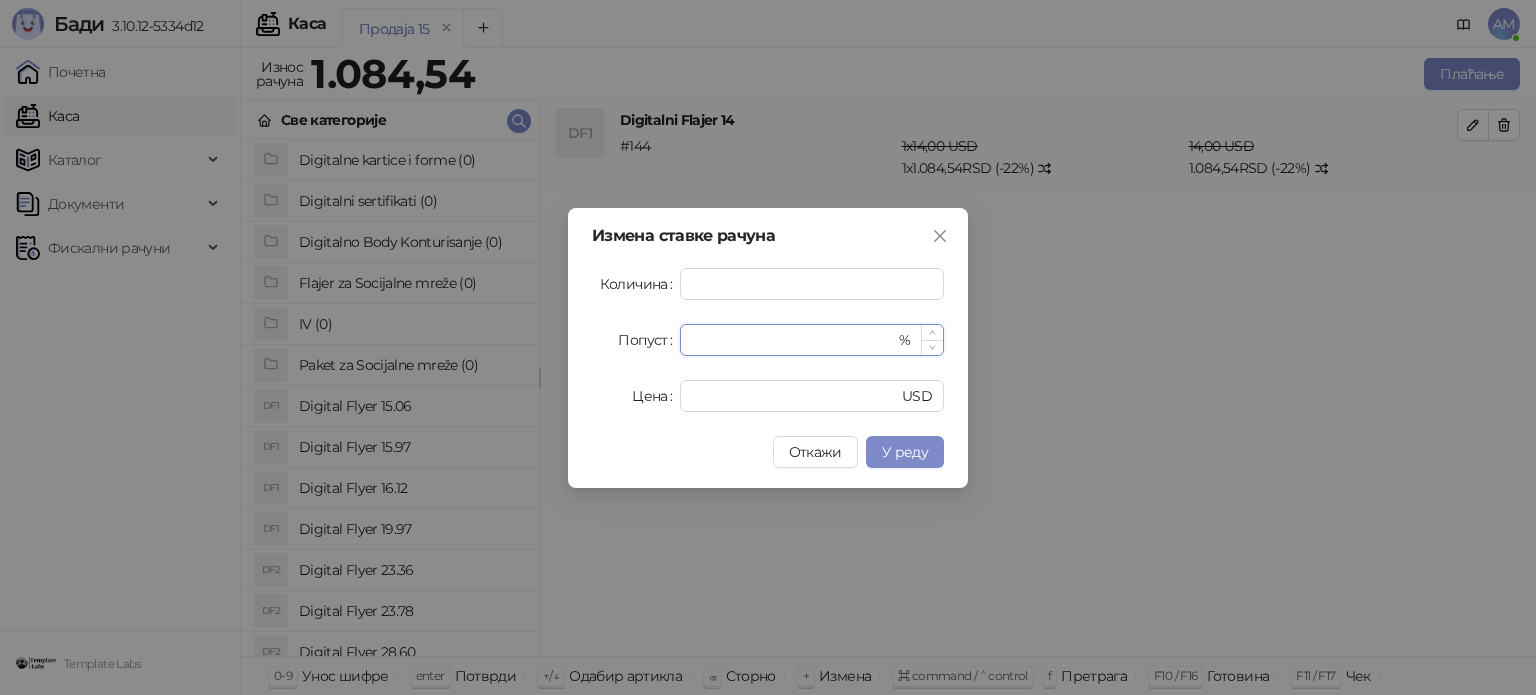 click 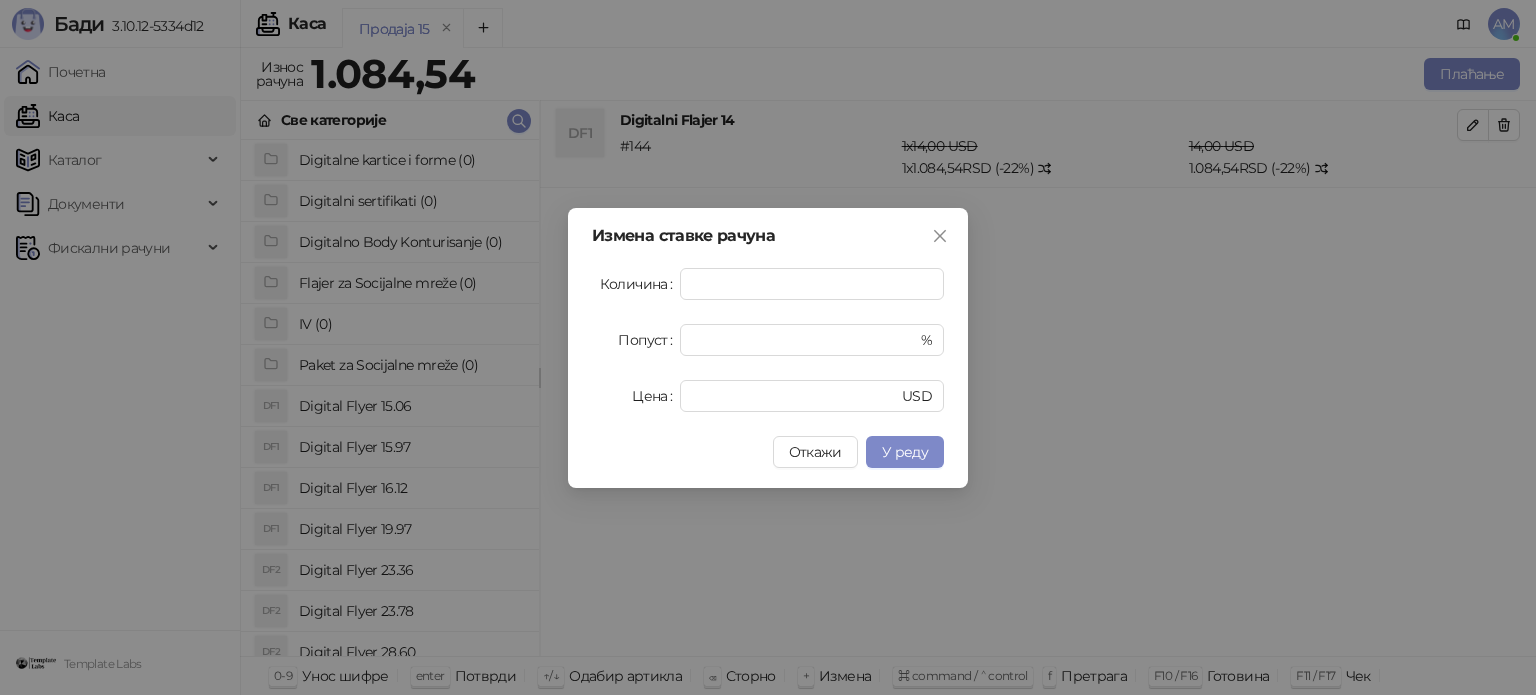 click on "У реду" at bounding box center [905, 452] 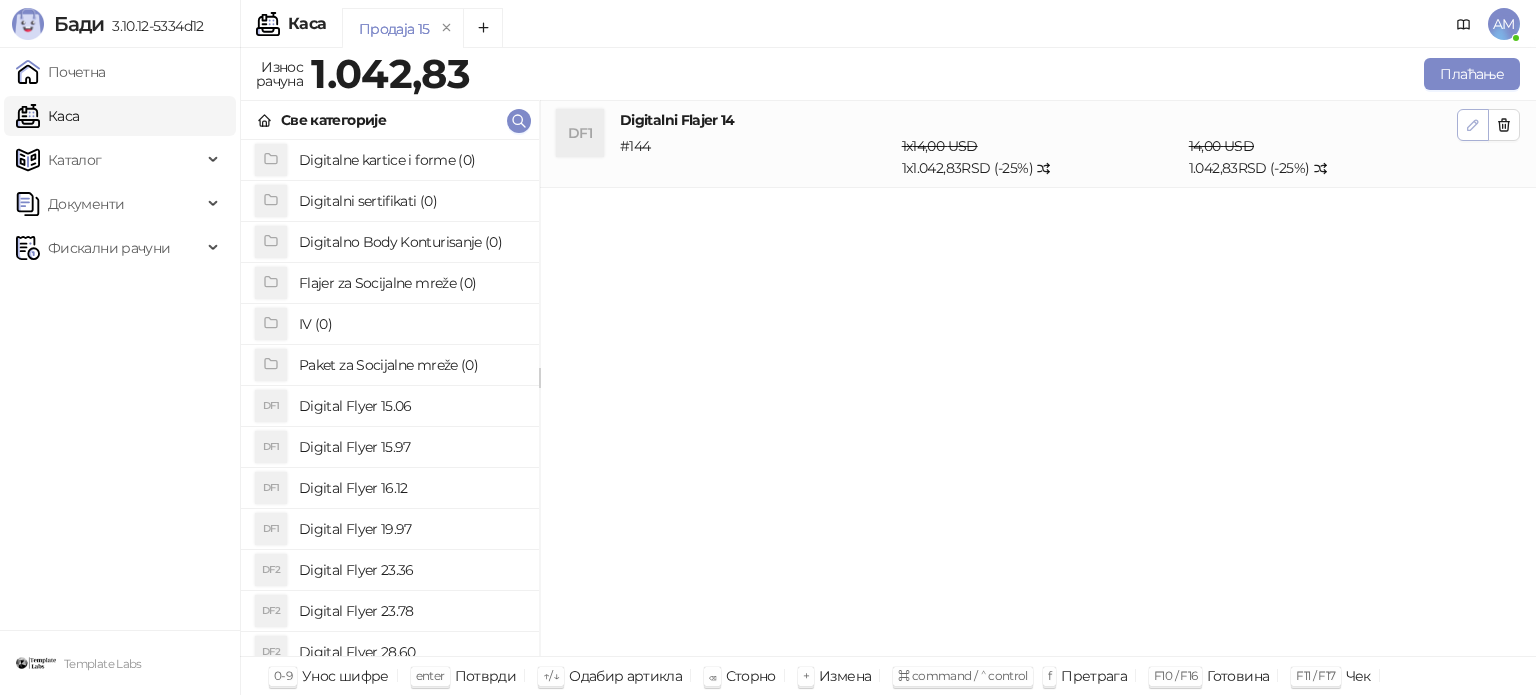 click at bounding box center (1473, 125) 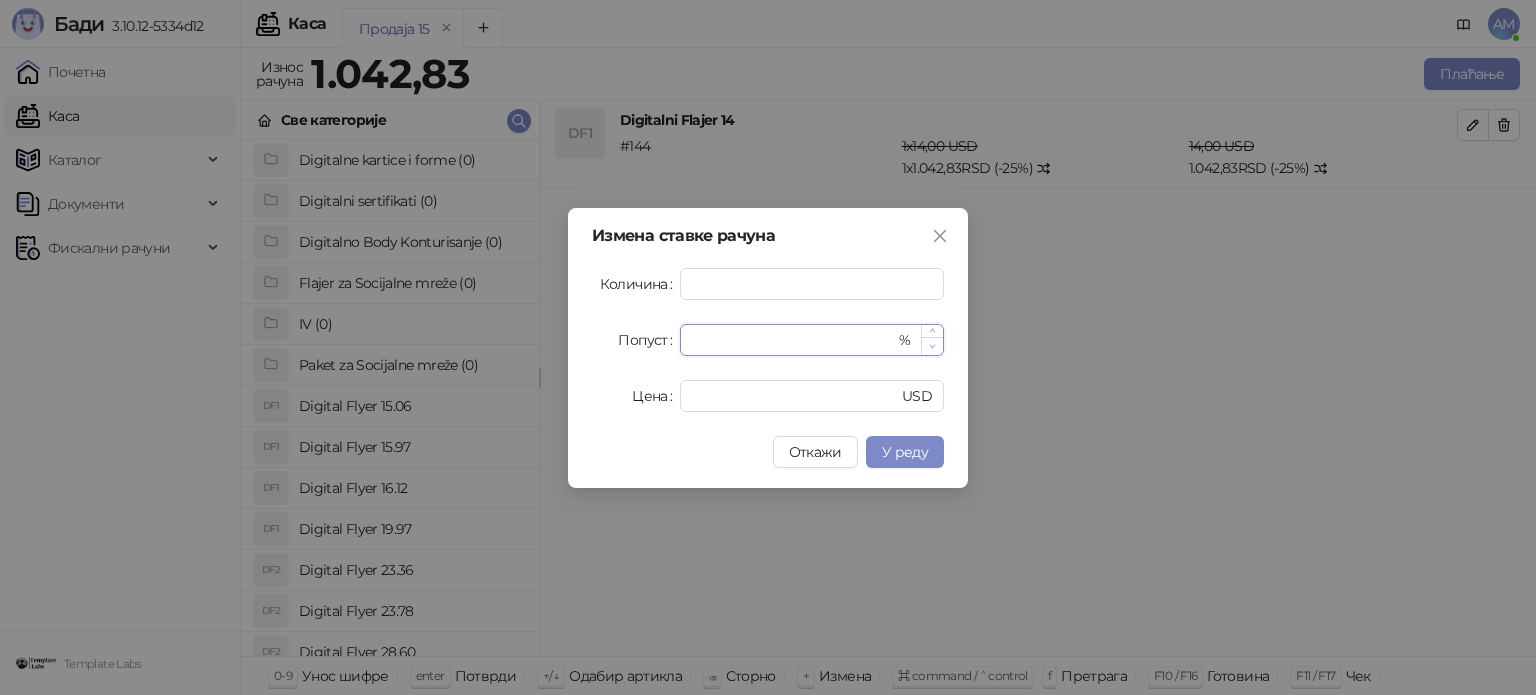 click 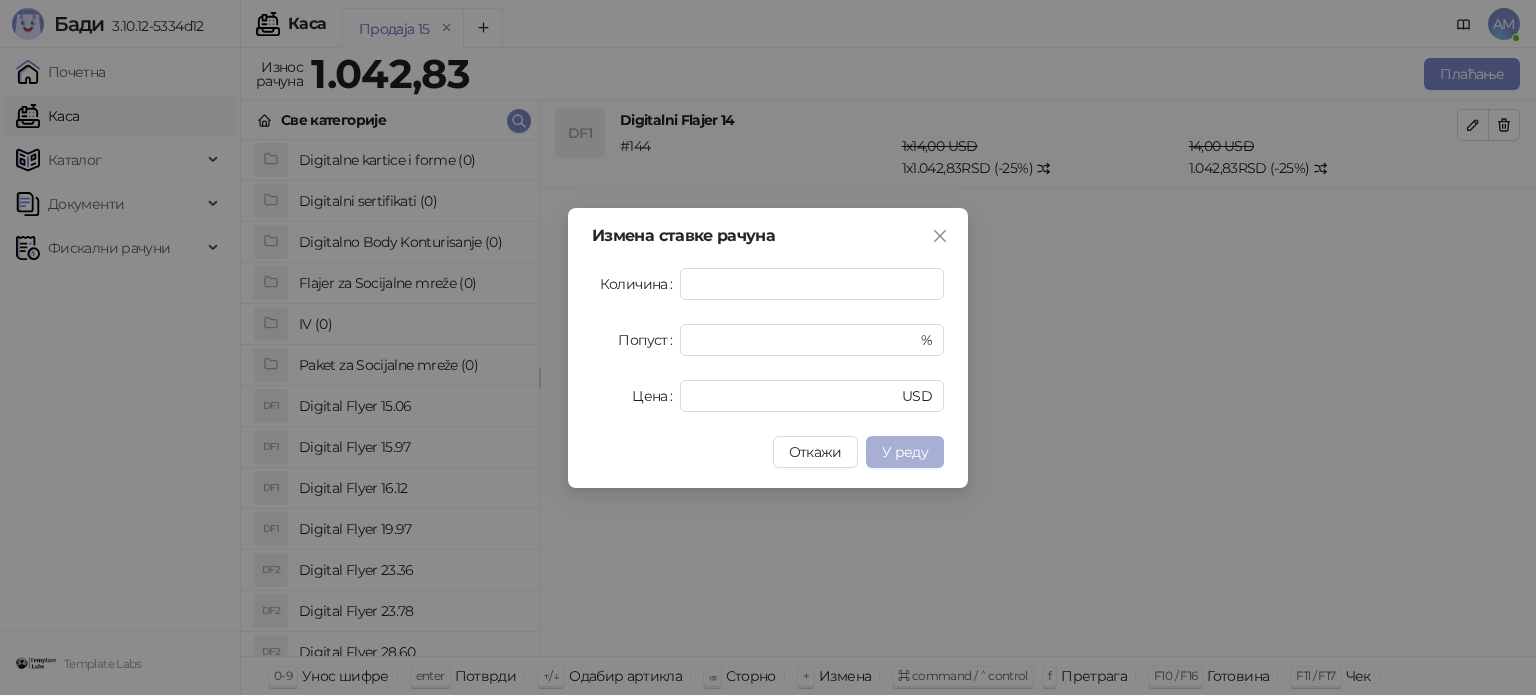 click on "У реду" at bounding box center [905, 452] 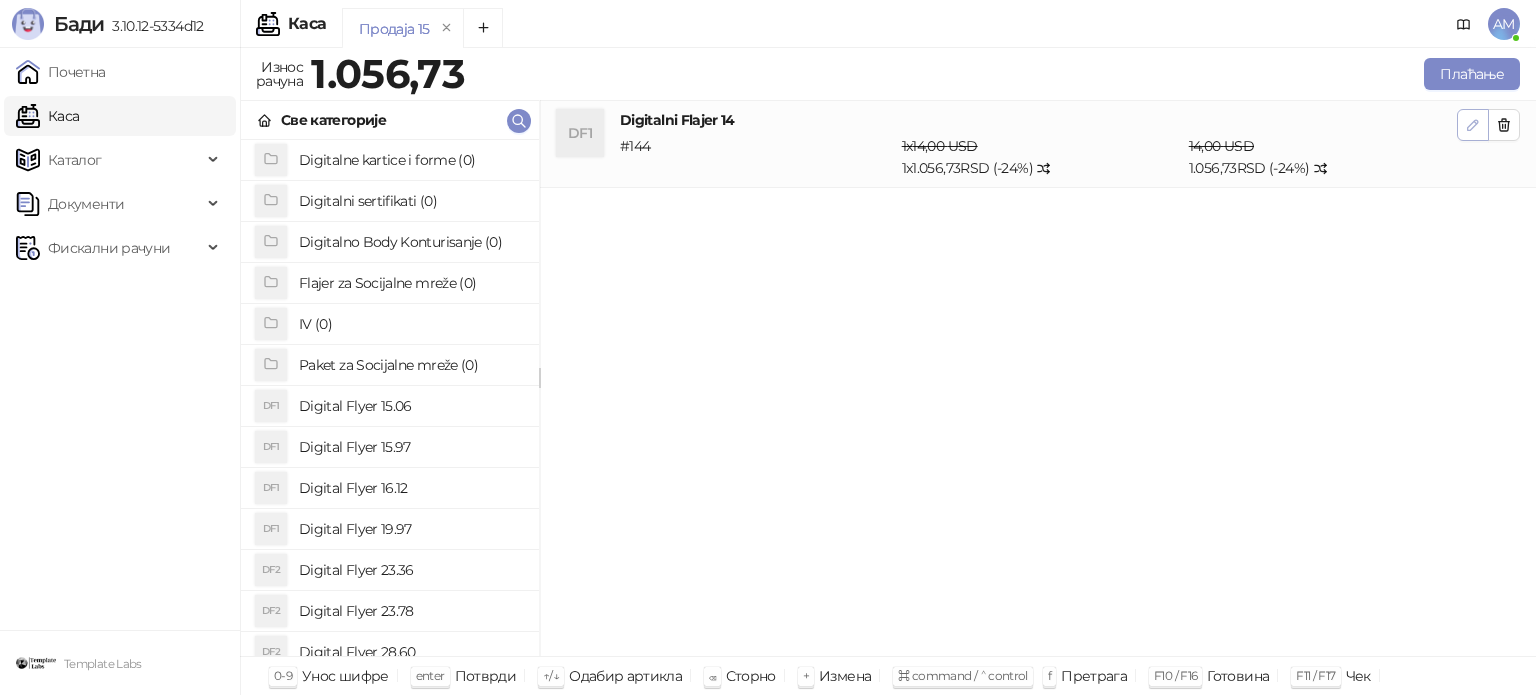 click 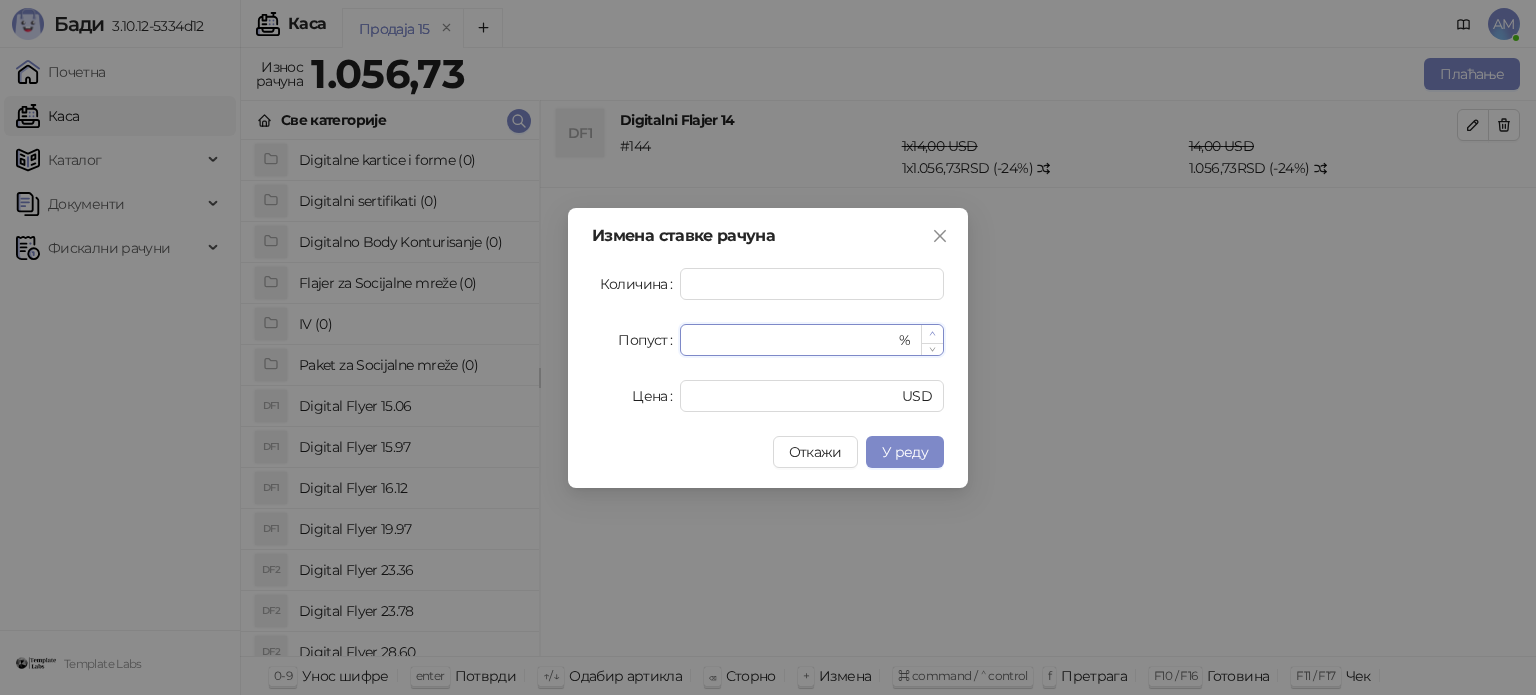 type on "**" 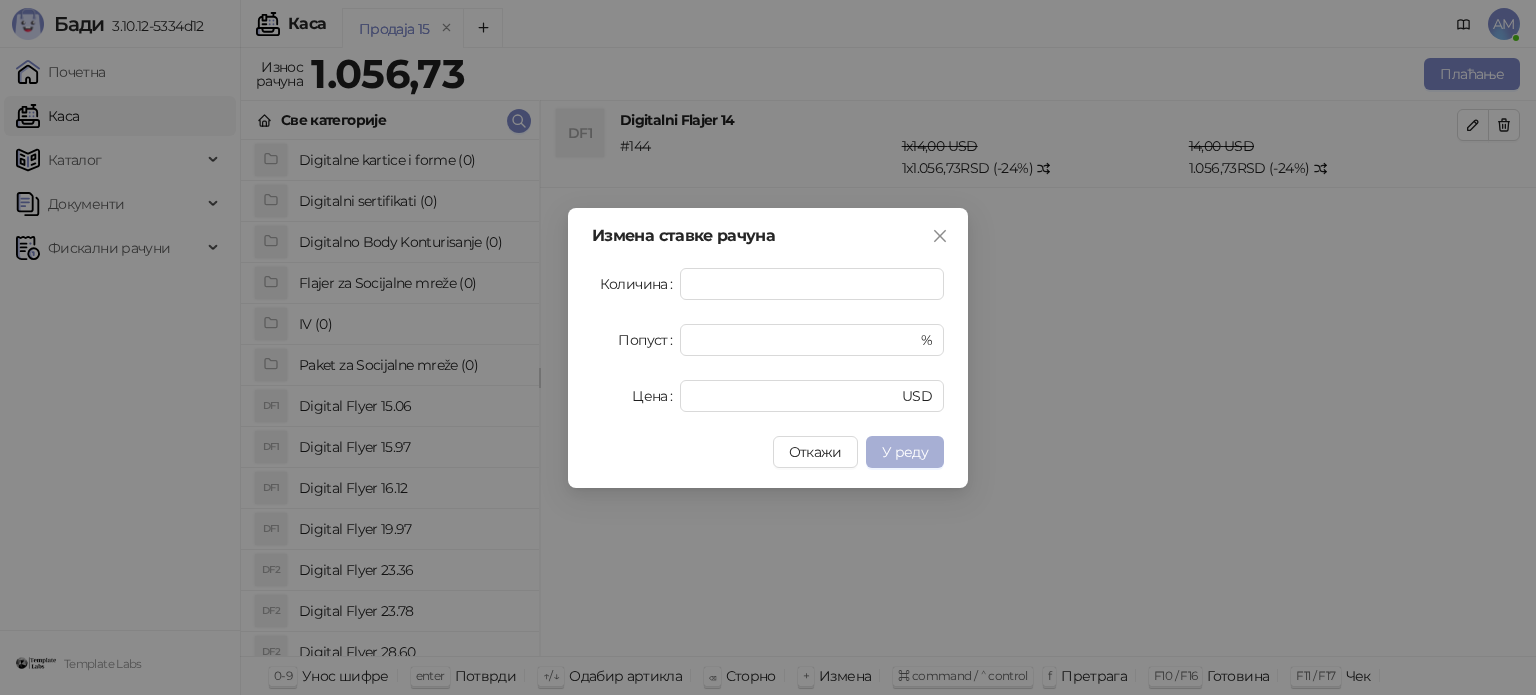 click on "У реду" at bounding box center (905, 452) 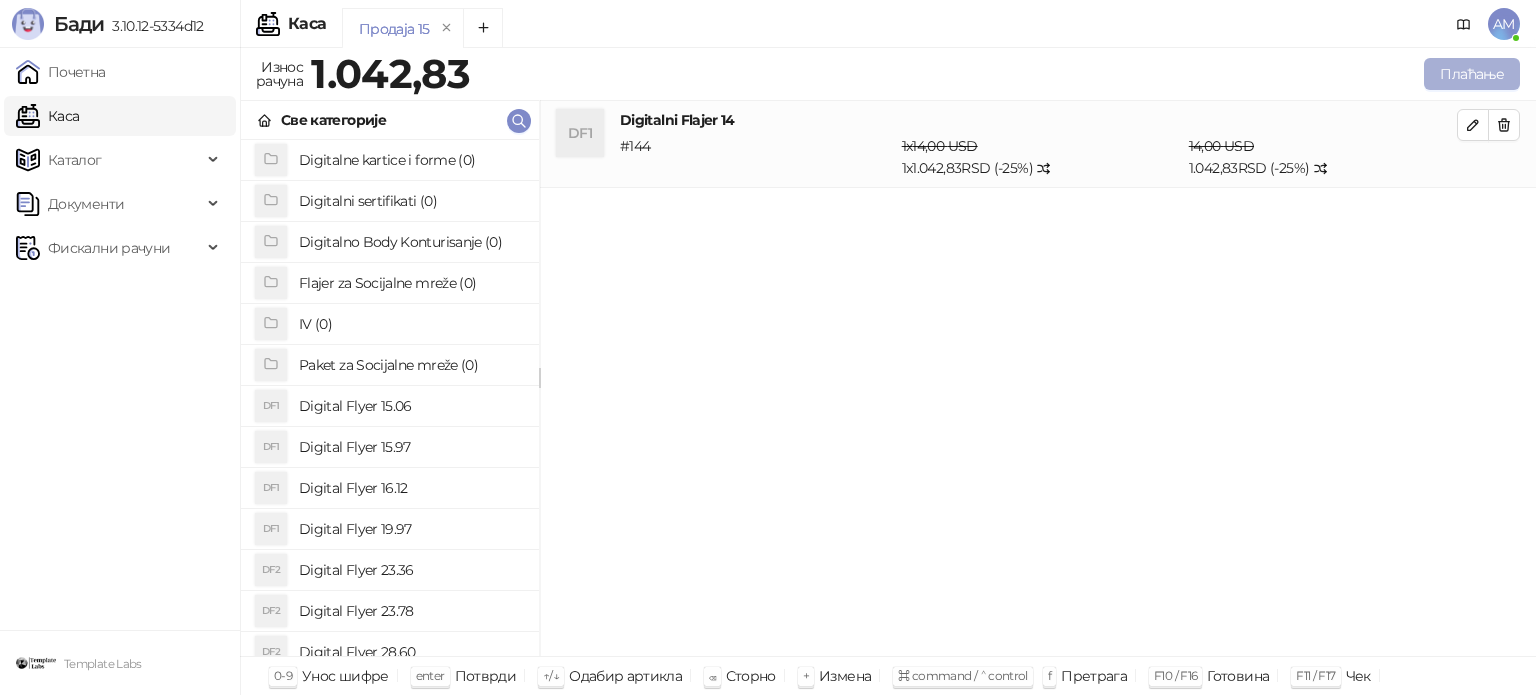 click on "Плаћање" at bounding box center [1472, 74] 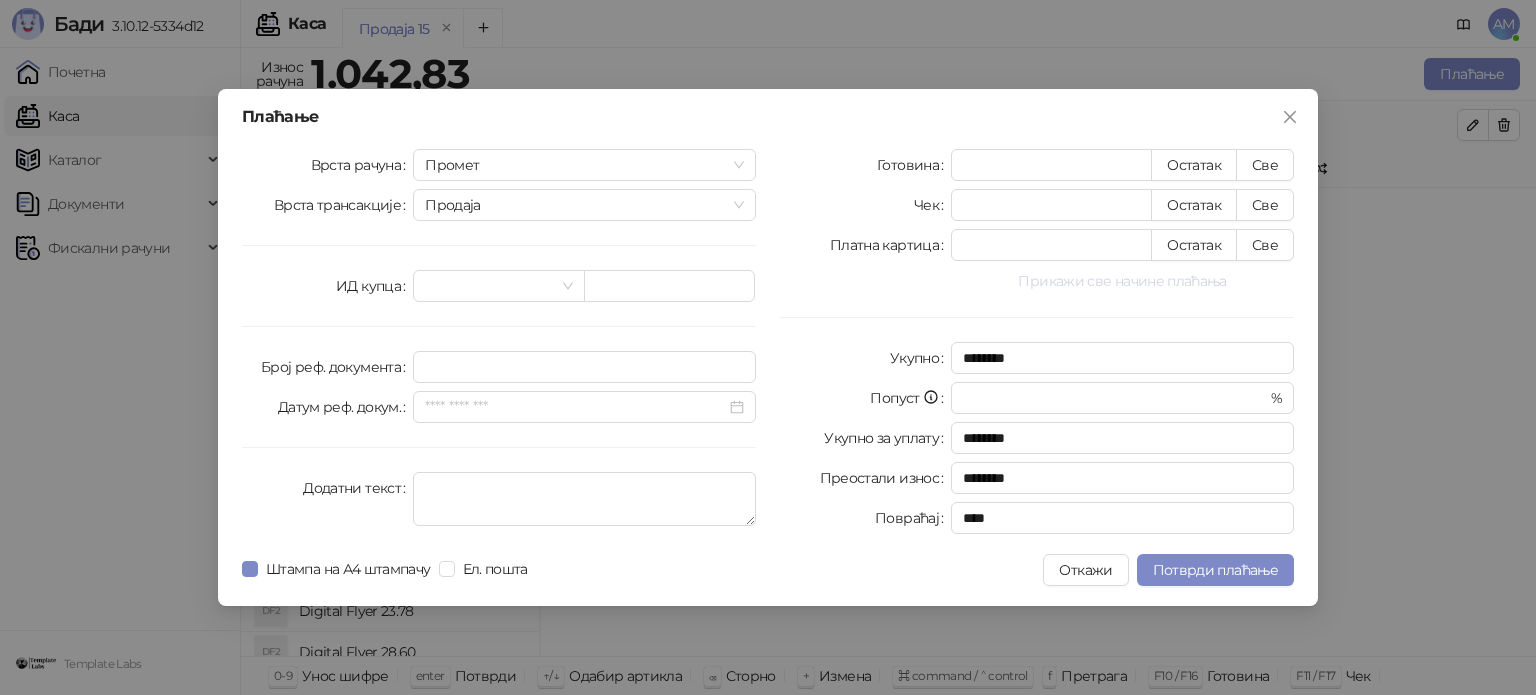 click on "Прикажи све начине плаћања" at bounding box center (1122, 281) 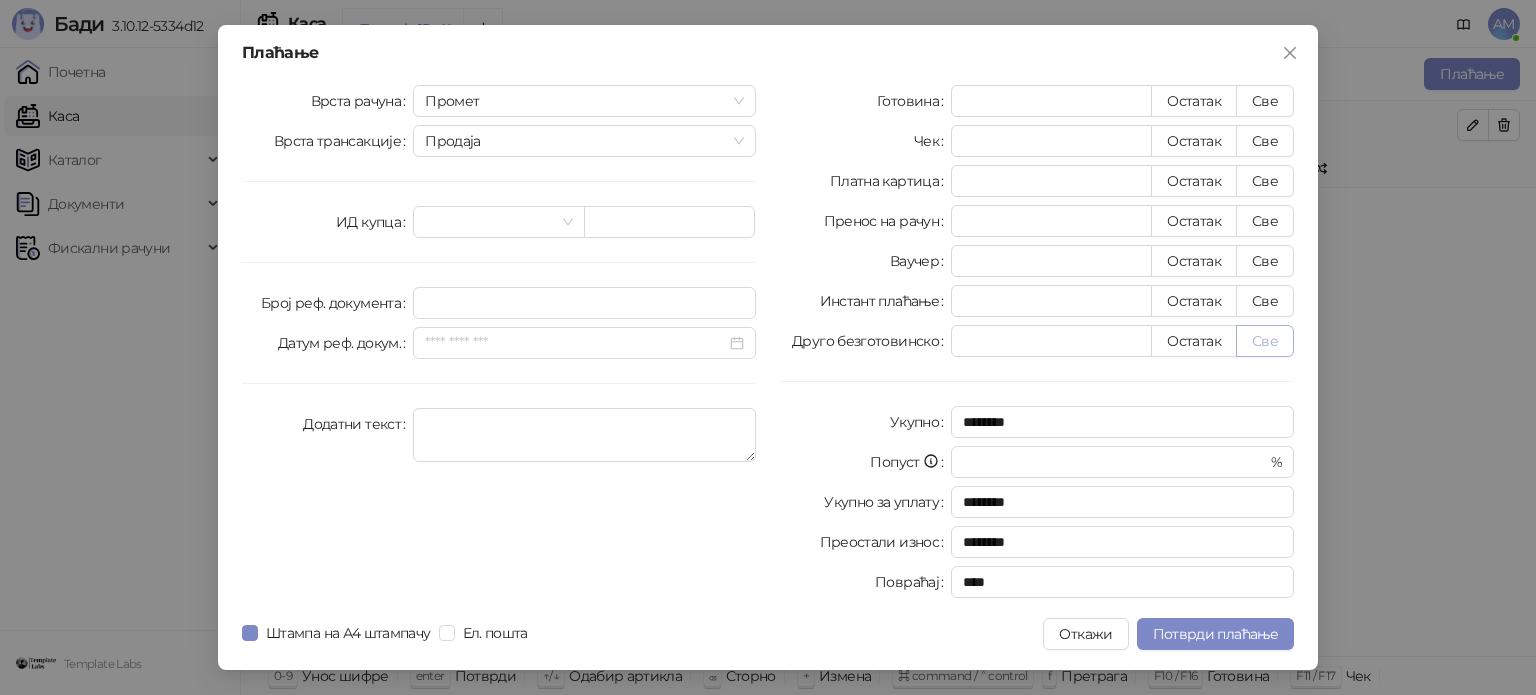 click on "Све" at bounding box center [1265, 341] 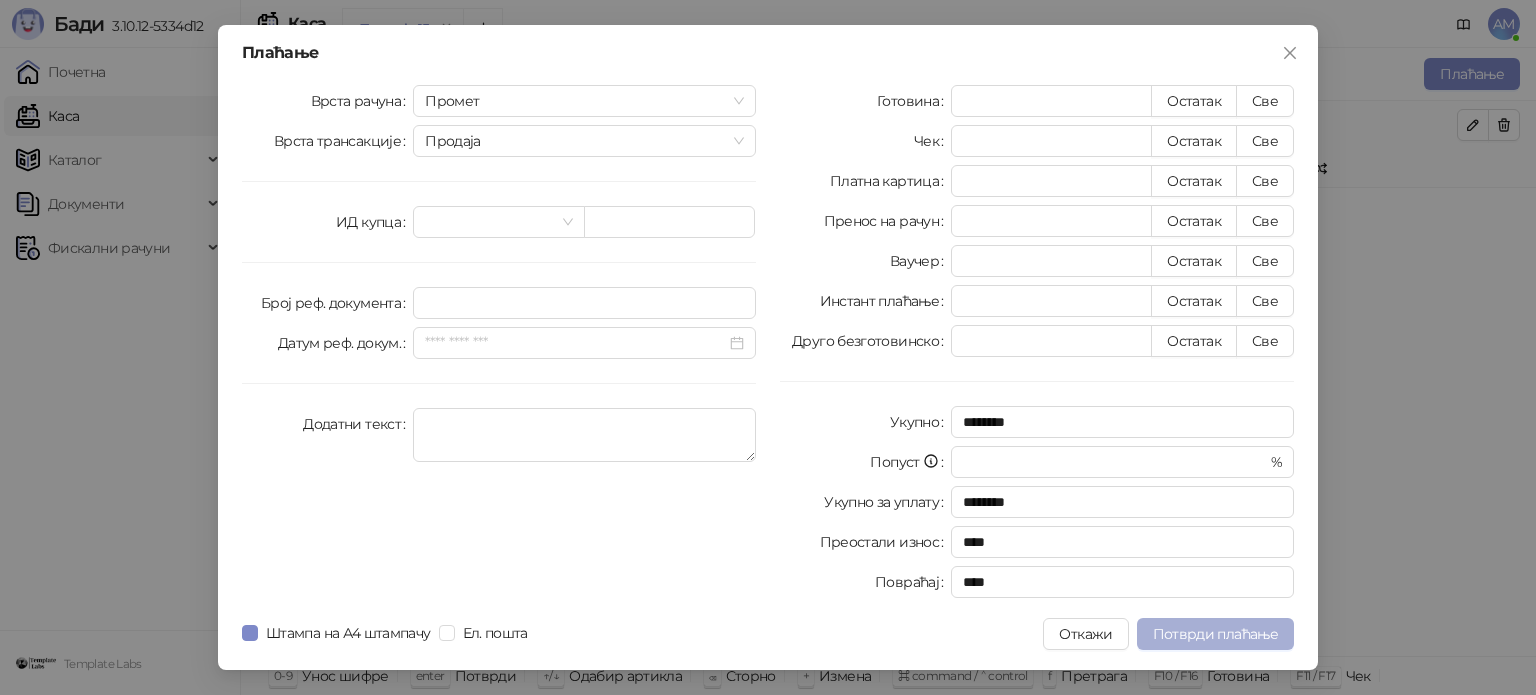 click on "Потврди плаћање" at bounding box center [1215, 634] 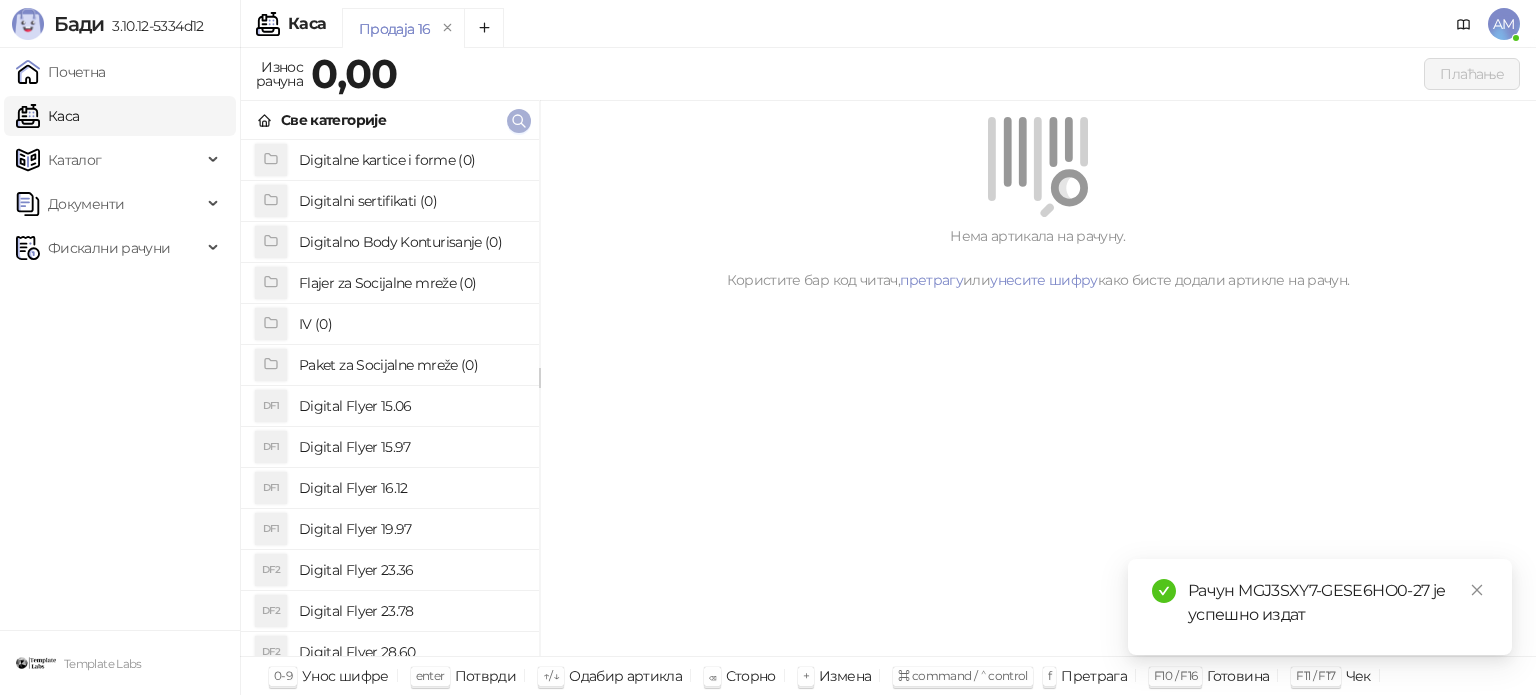 click 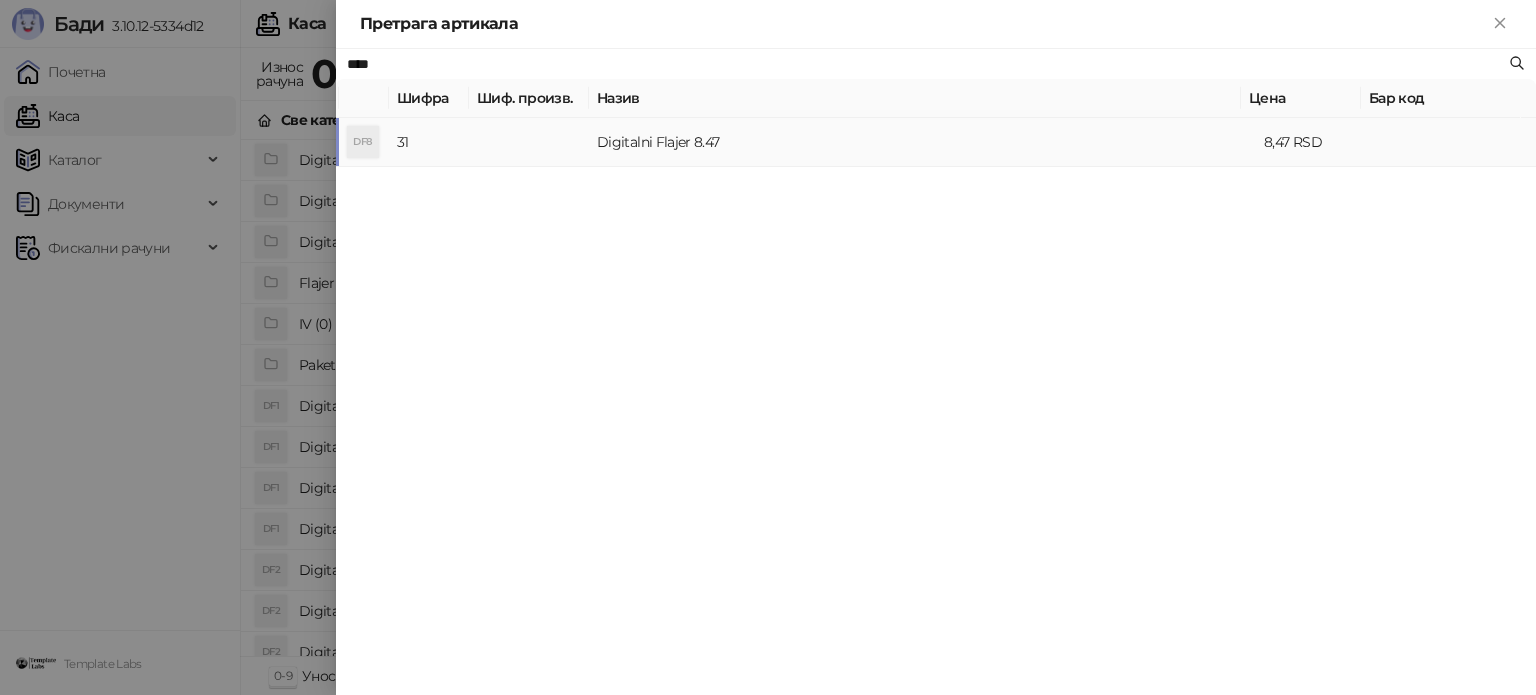 type on "****" 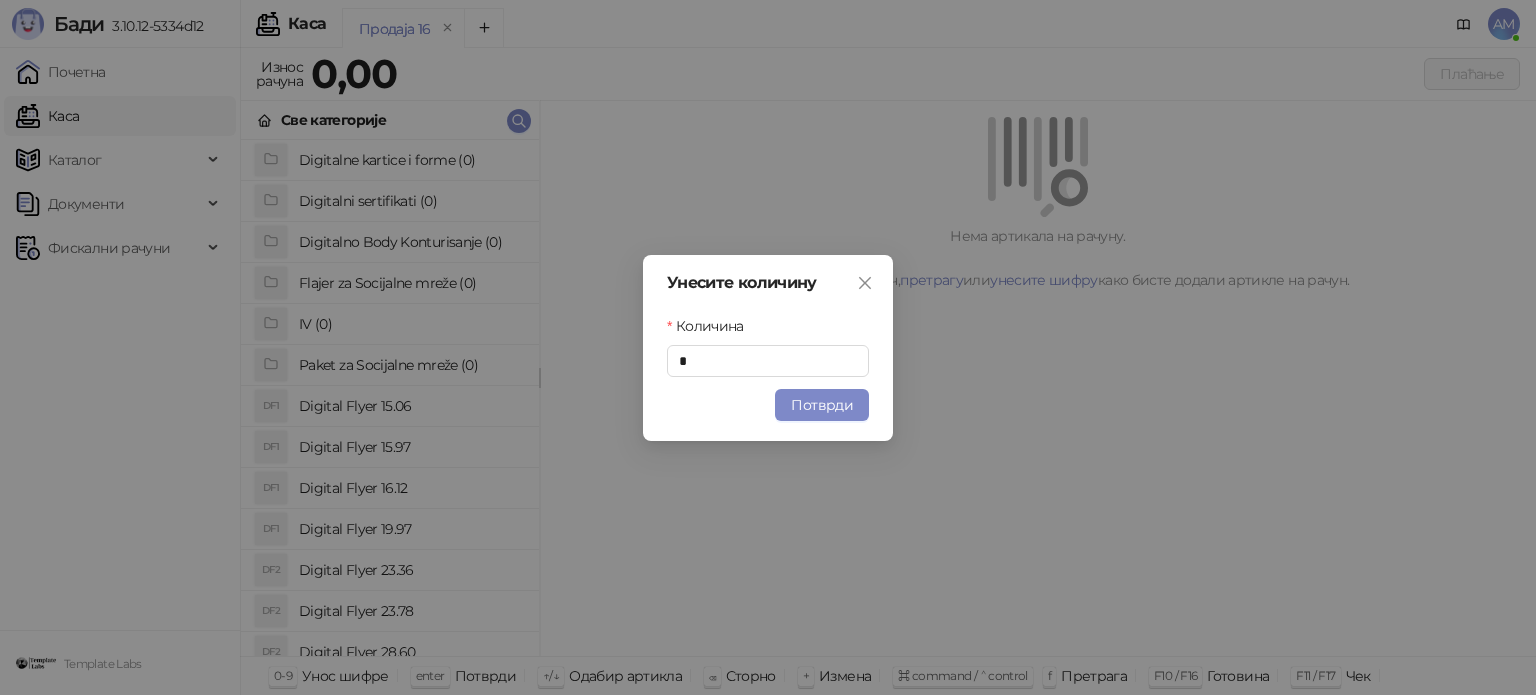 drag, startPoint x: 844, startPoint y: 405, endPoint x: 1163, endPoint y: 251, distance: 354.22733 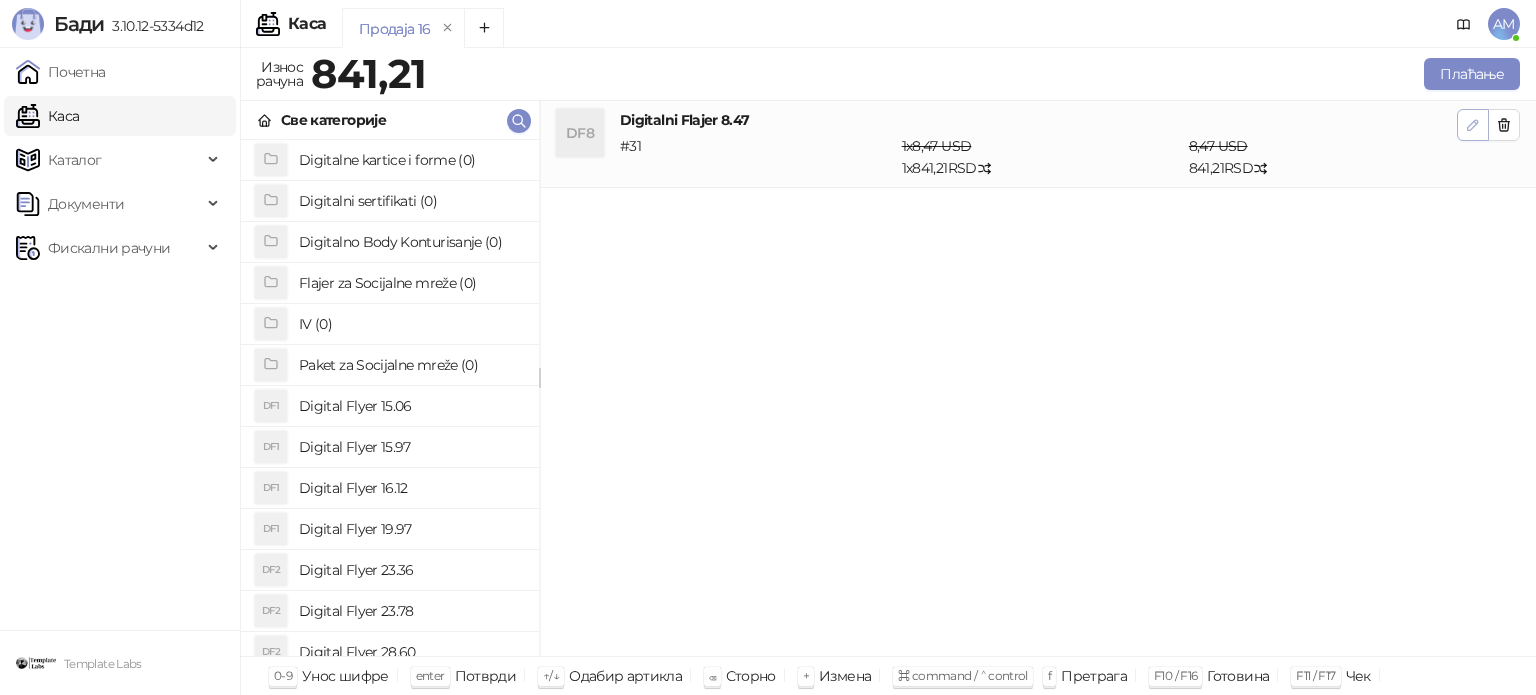 click 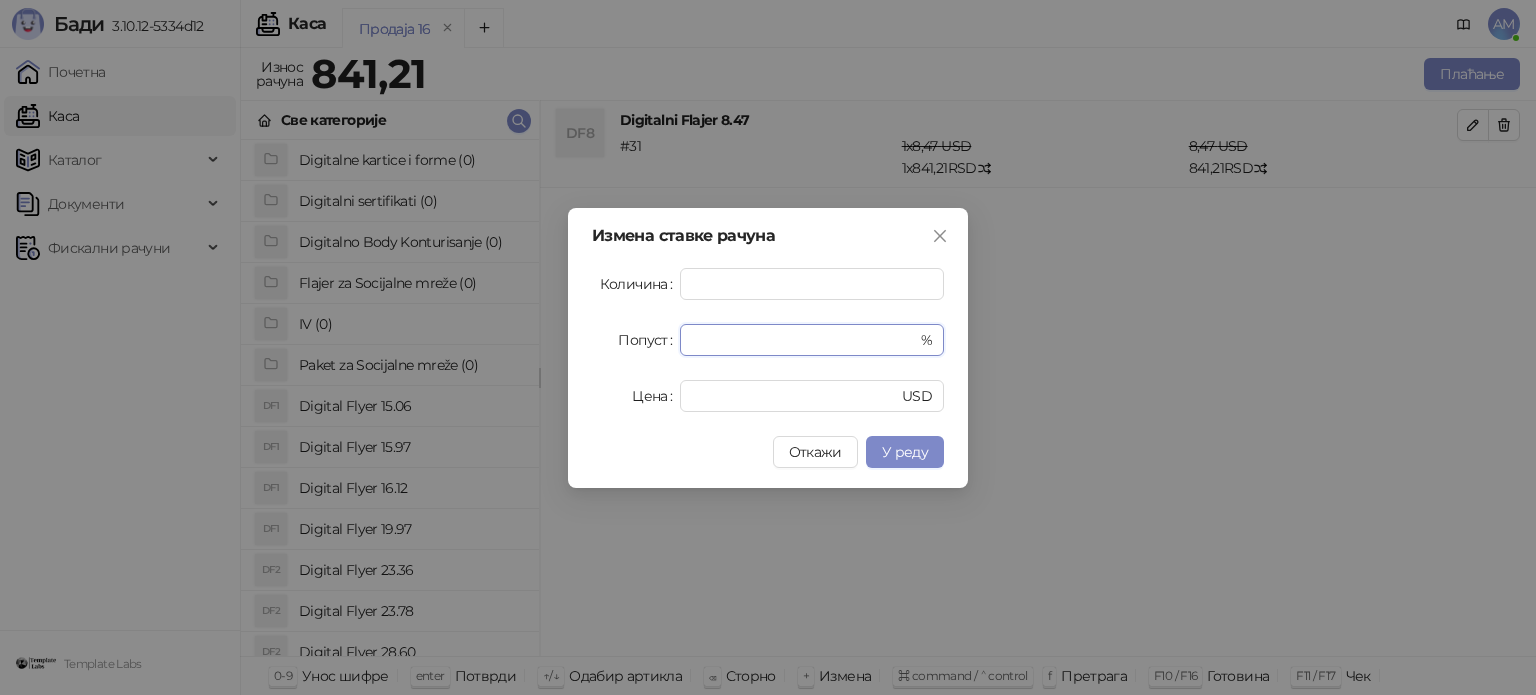 drag, startPoint x: 732, startPoint y: 338, endPoint x: 656, endPoint y: 337, distance: 76.00658 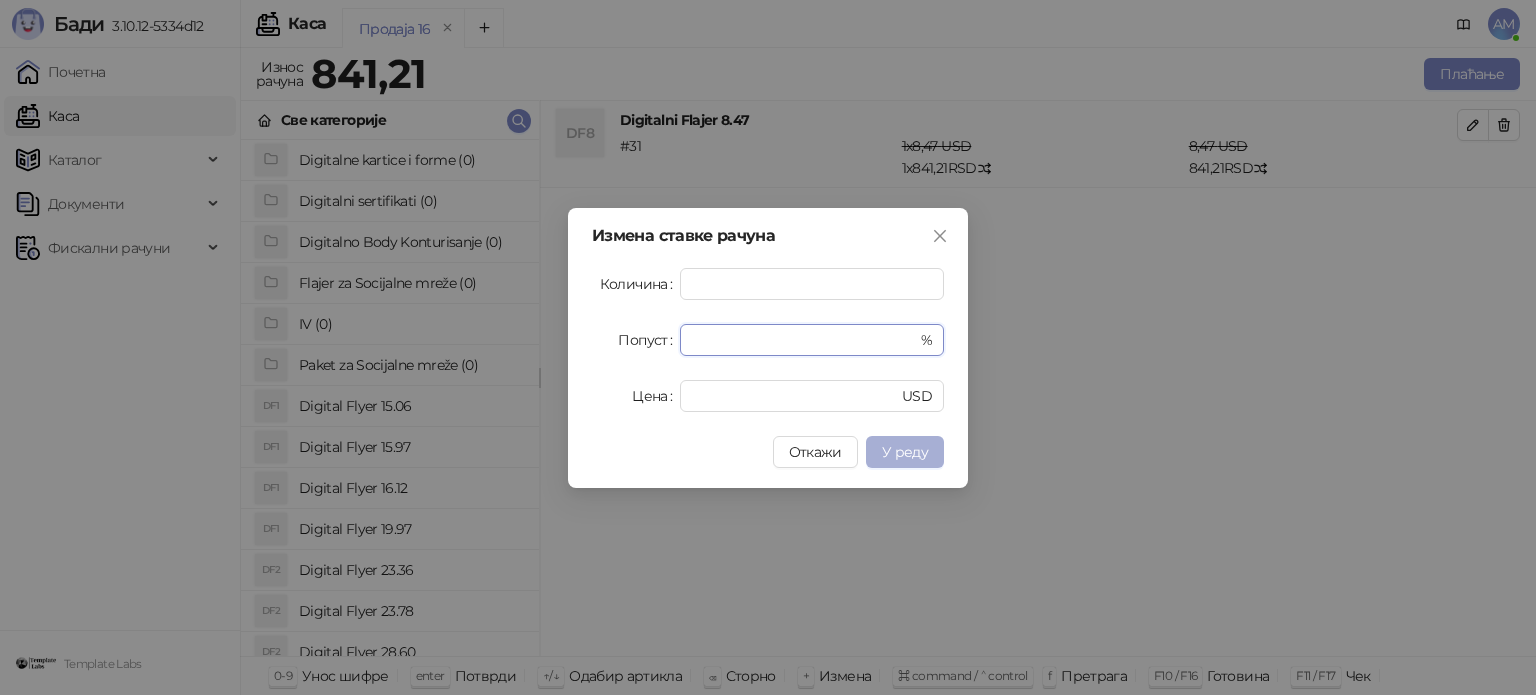 type on "**" 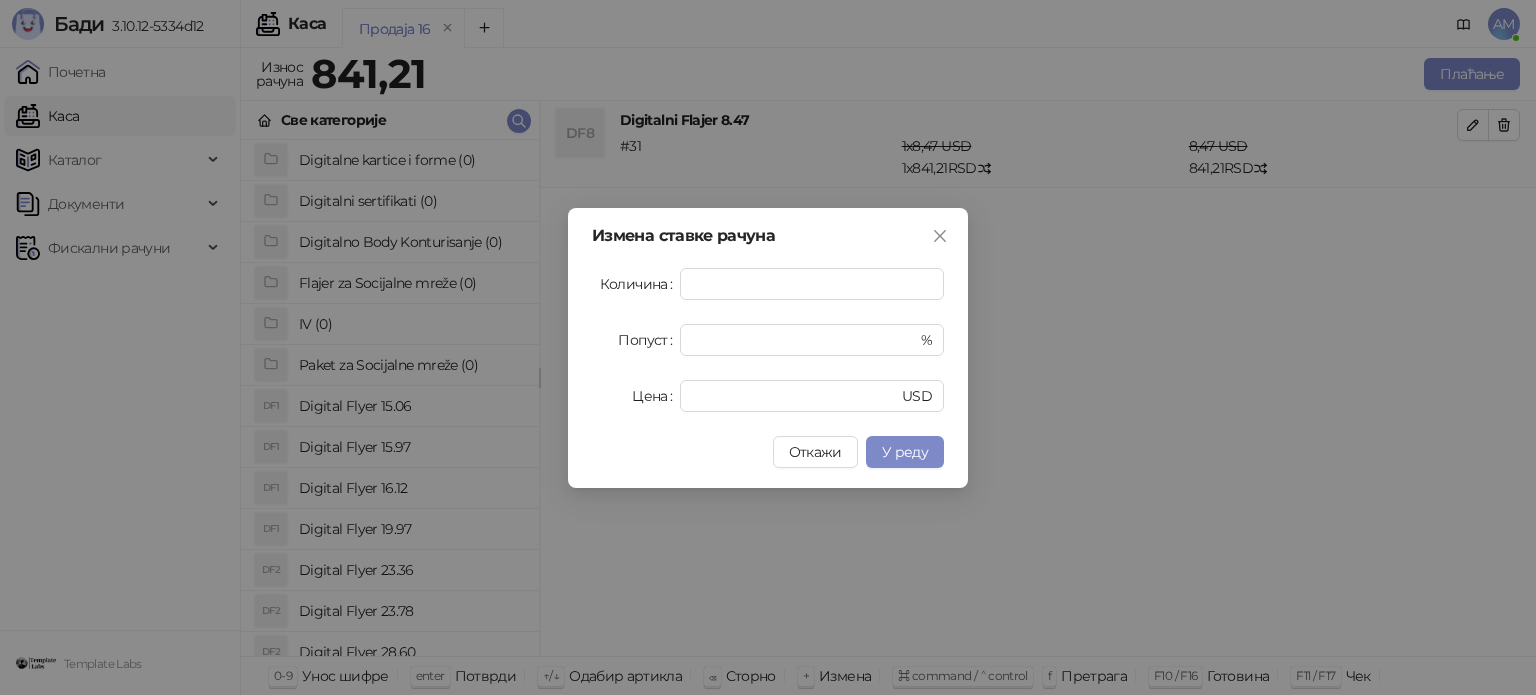 drag, startPoint x: 889, startPoint y: 443, endPoint x: 928, endPoint y: 432, distance: 40.5216 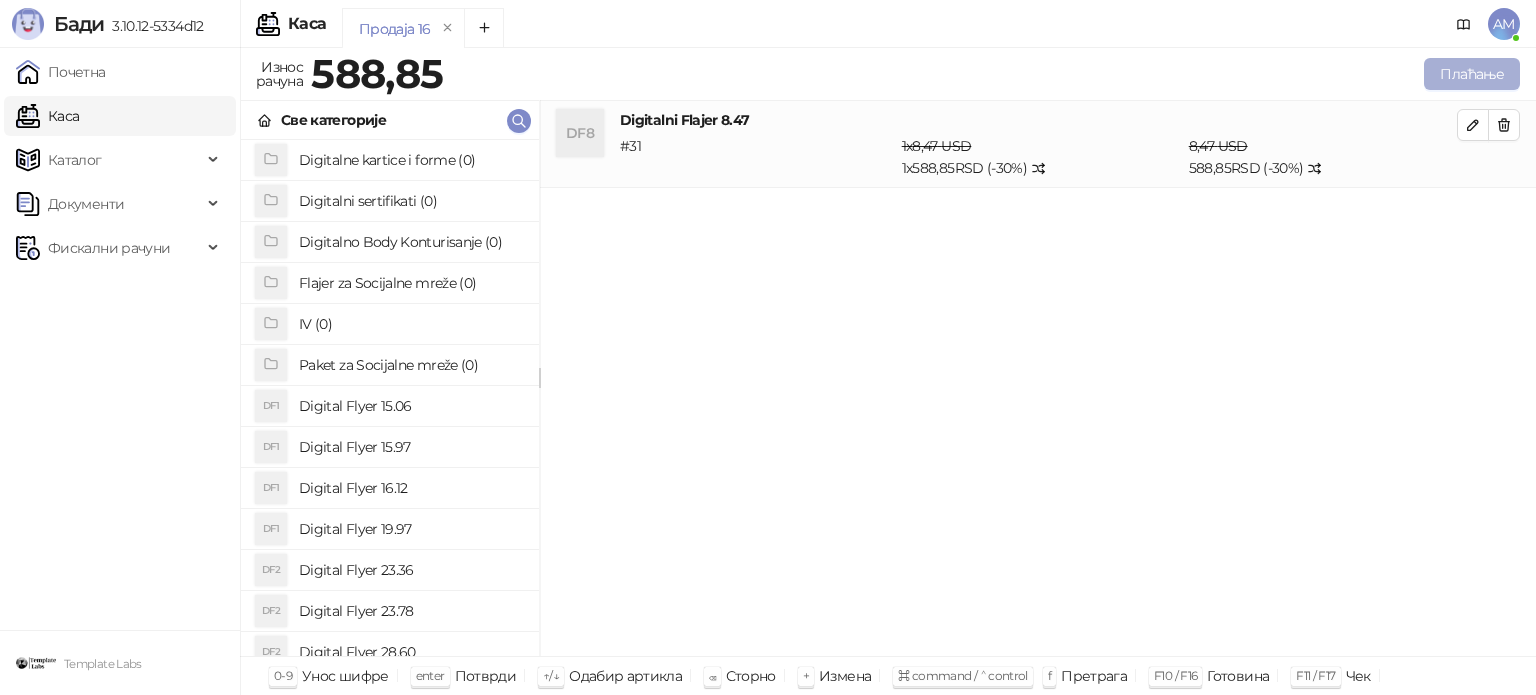 click on "Плаћање" at bounding box center [1472, 74] 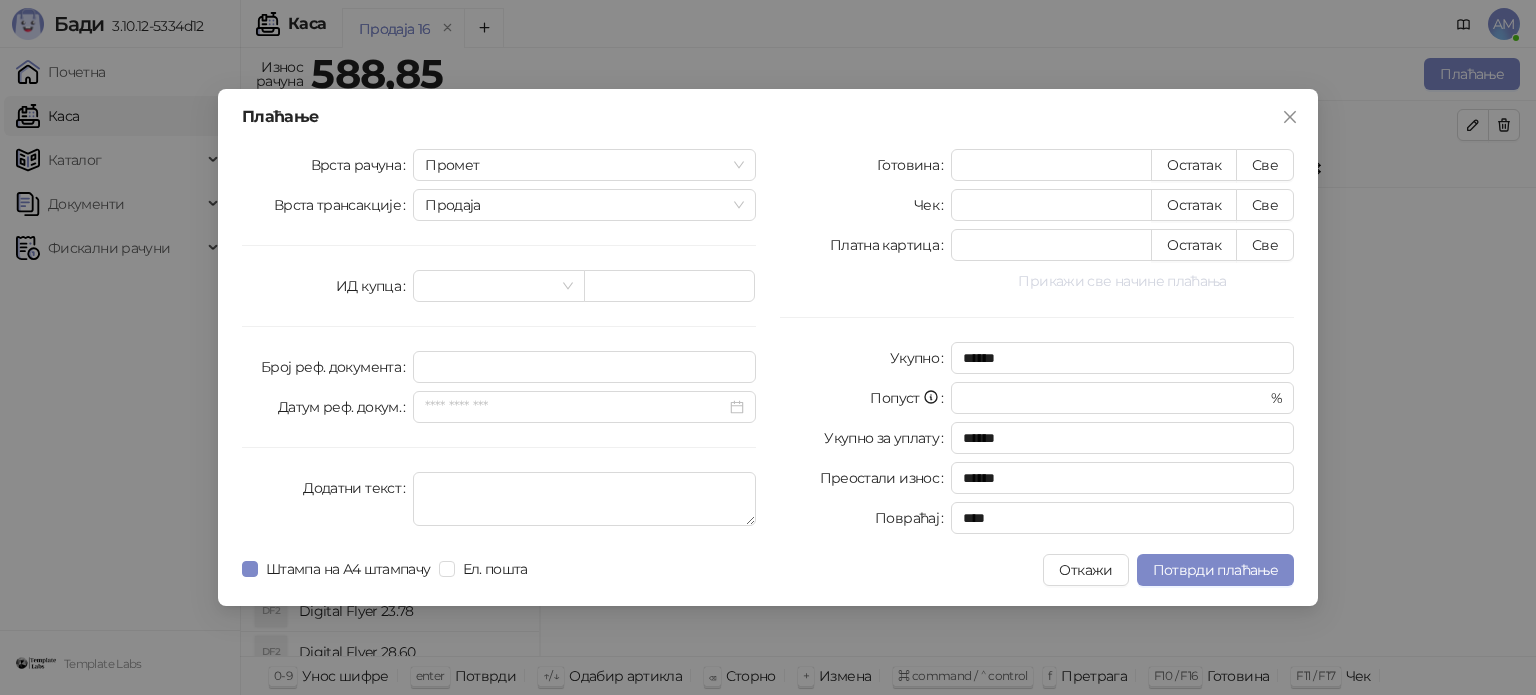click on "Прикажи све начине плаћања" at bounding box center [1122, 281] 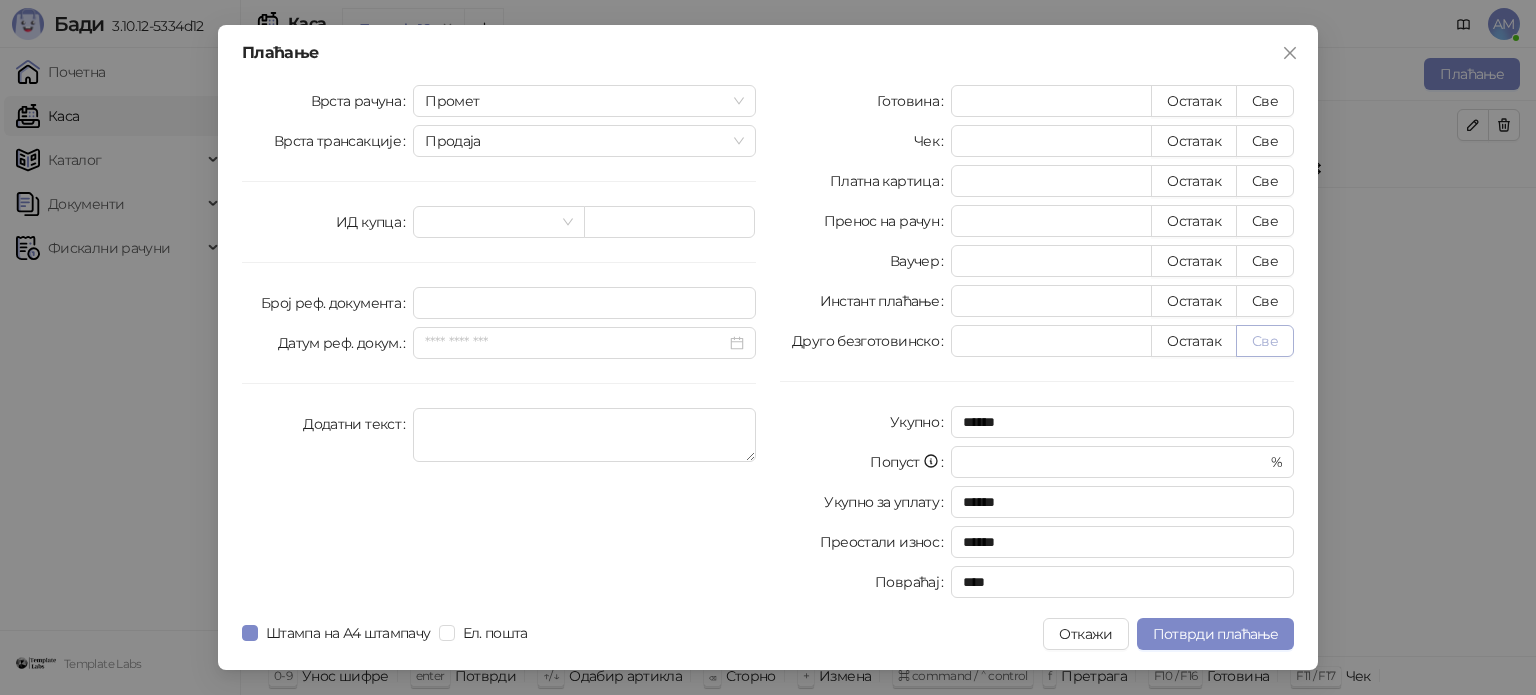 click on "Све" at bounding box center (1265, 341) 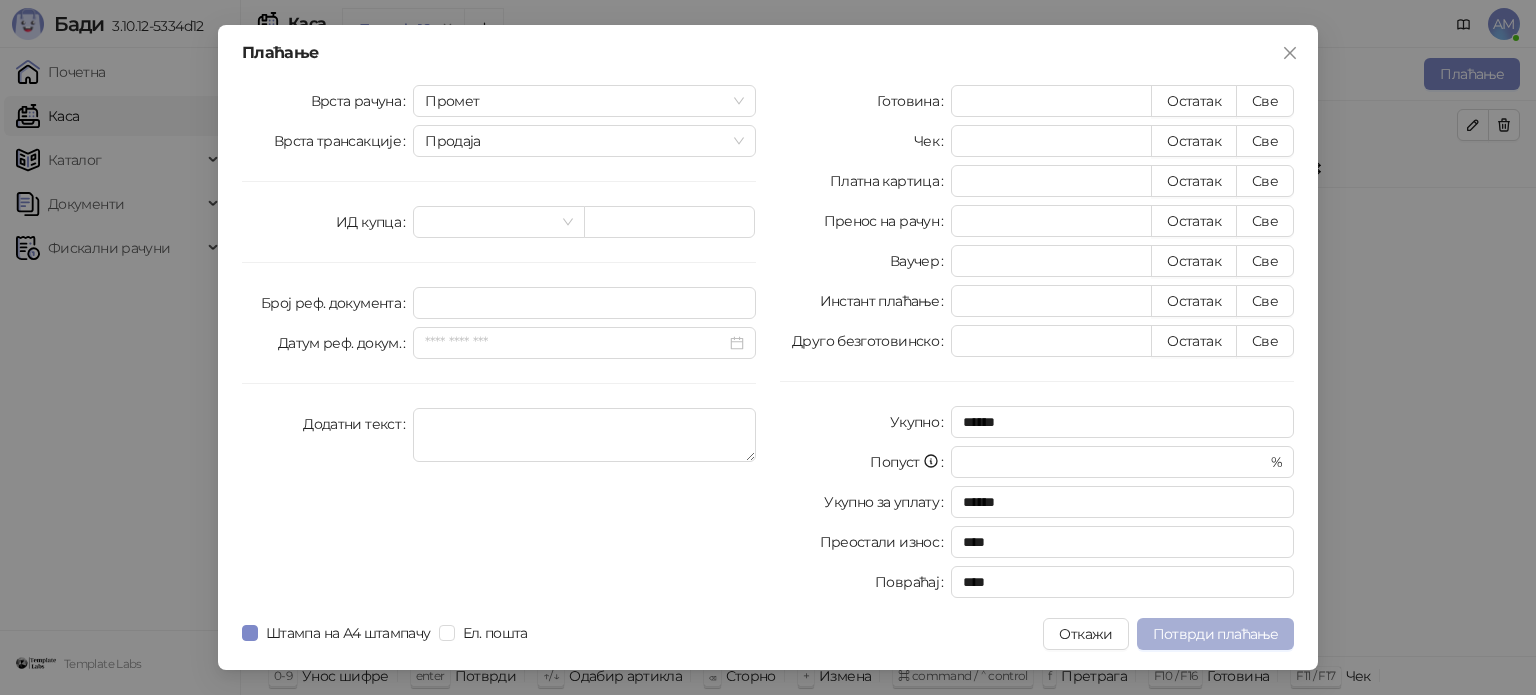 click on "Потврди плаћање" at bounding box center [1215, 634] 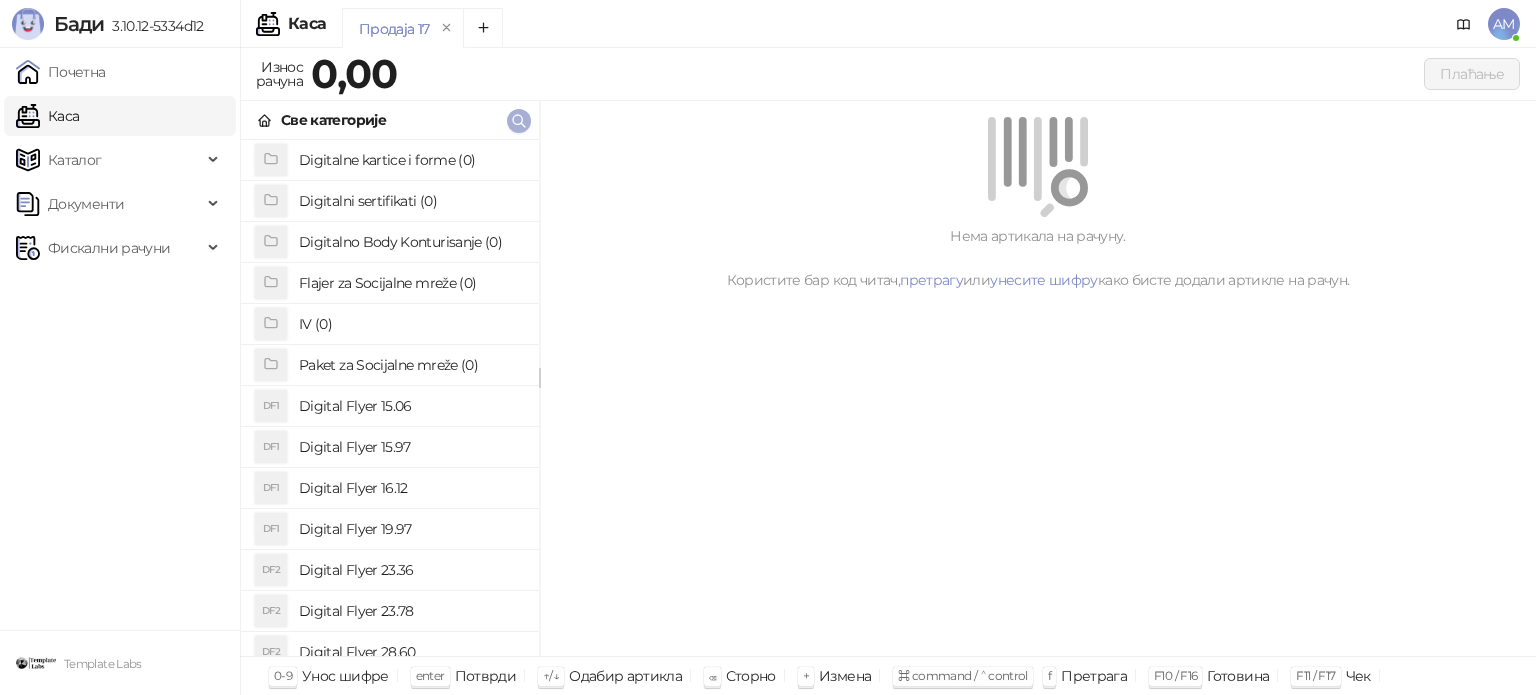 click 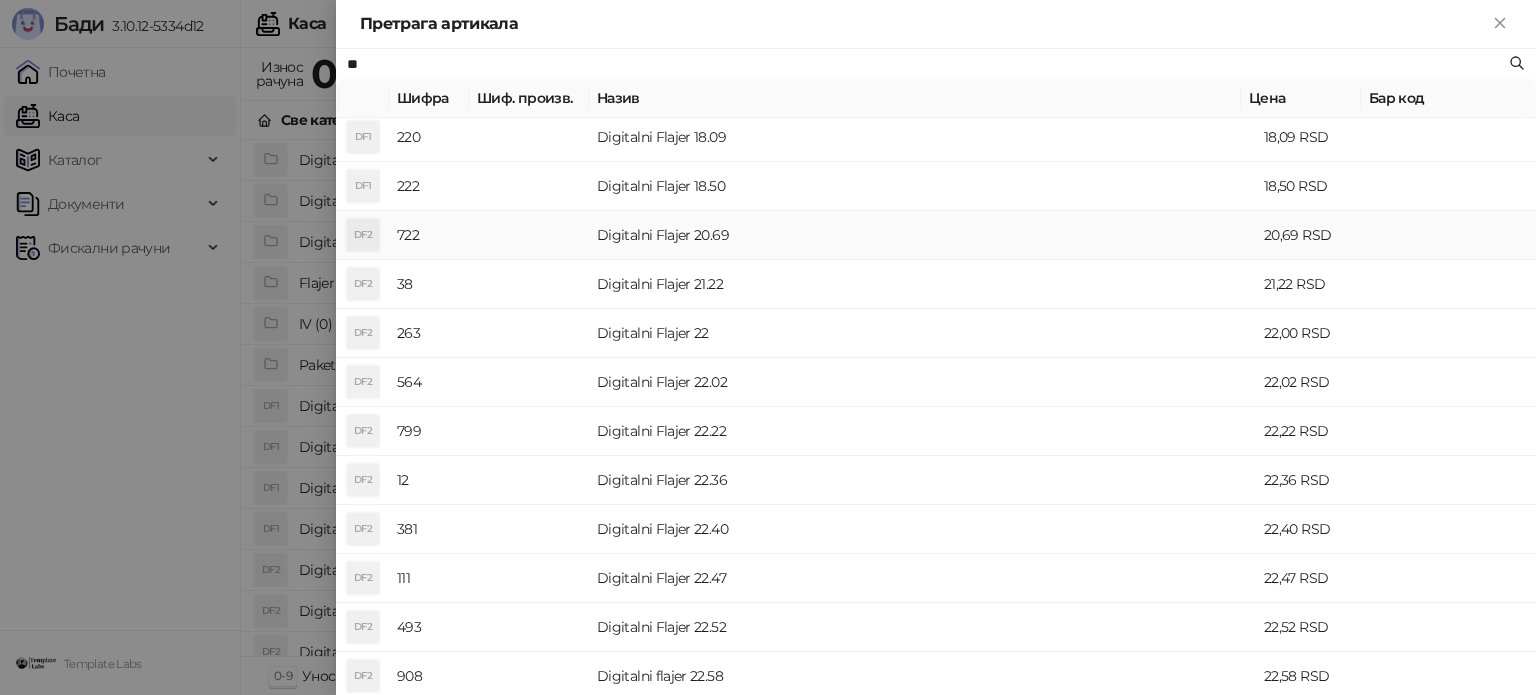 scroll, scrollTop: 500, scrollLeft: 0, axis: vertical 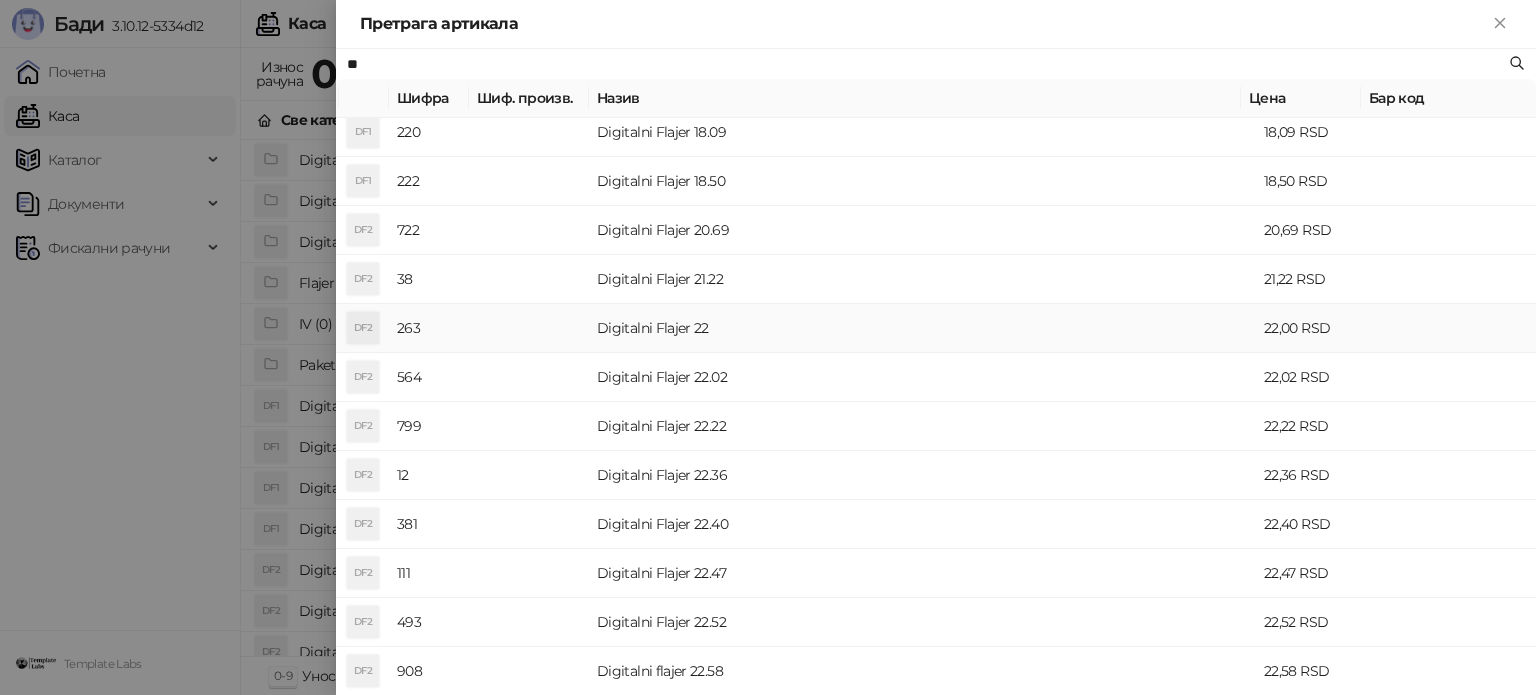 type on "**" 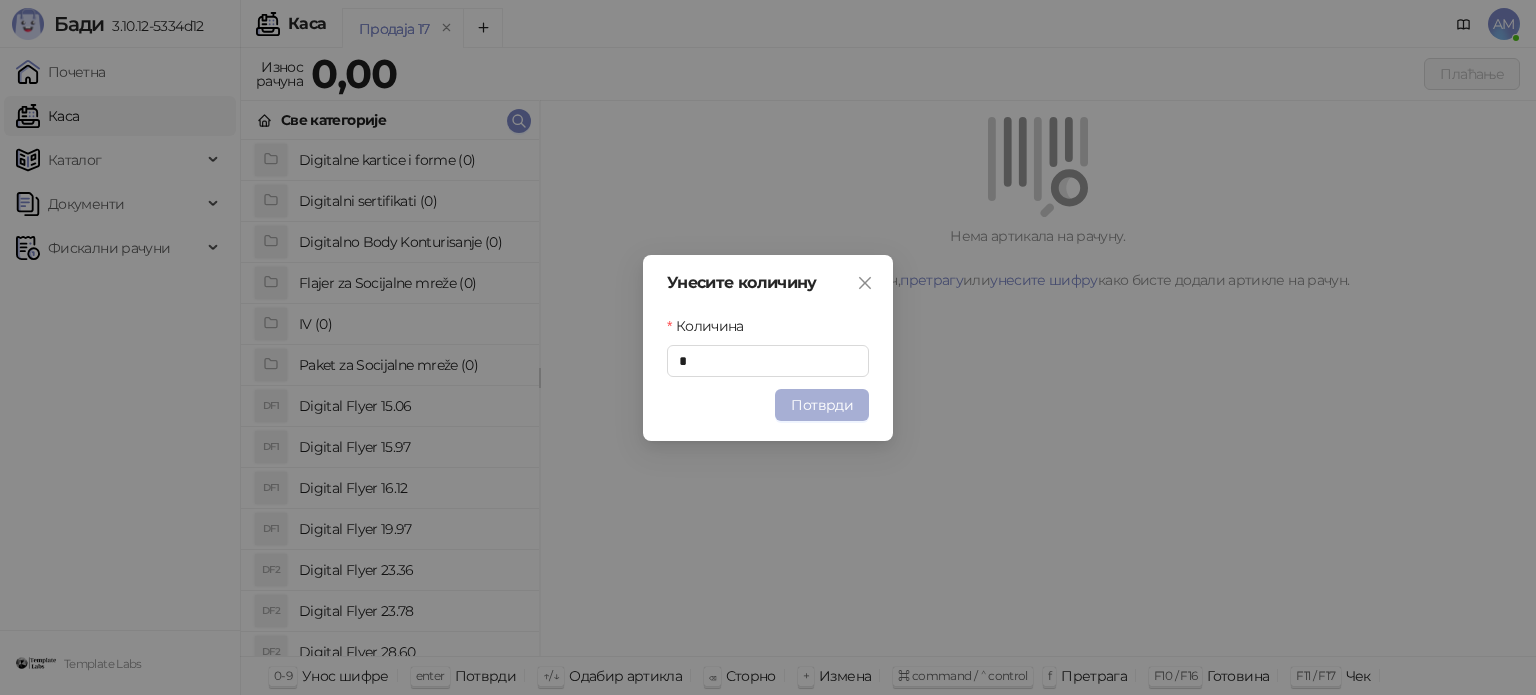 click on "Потврди" at bounding box center [822, 405] 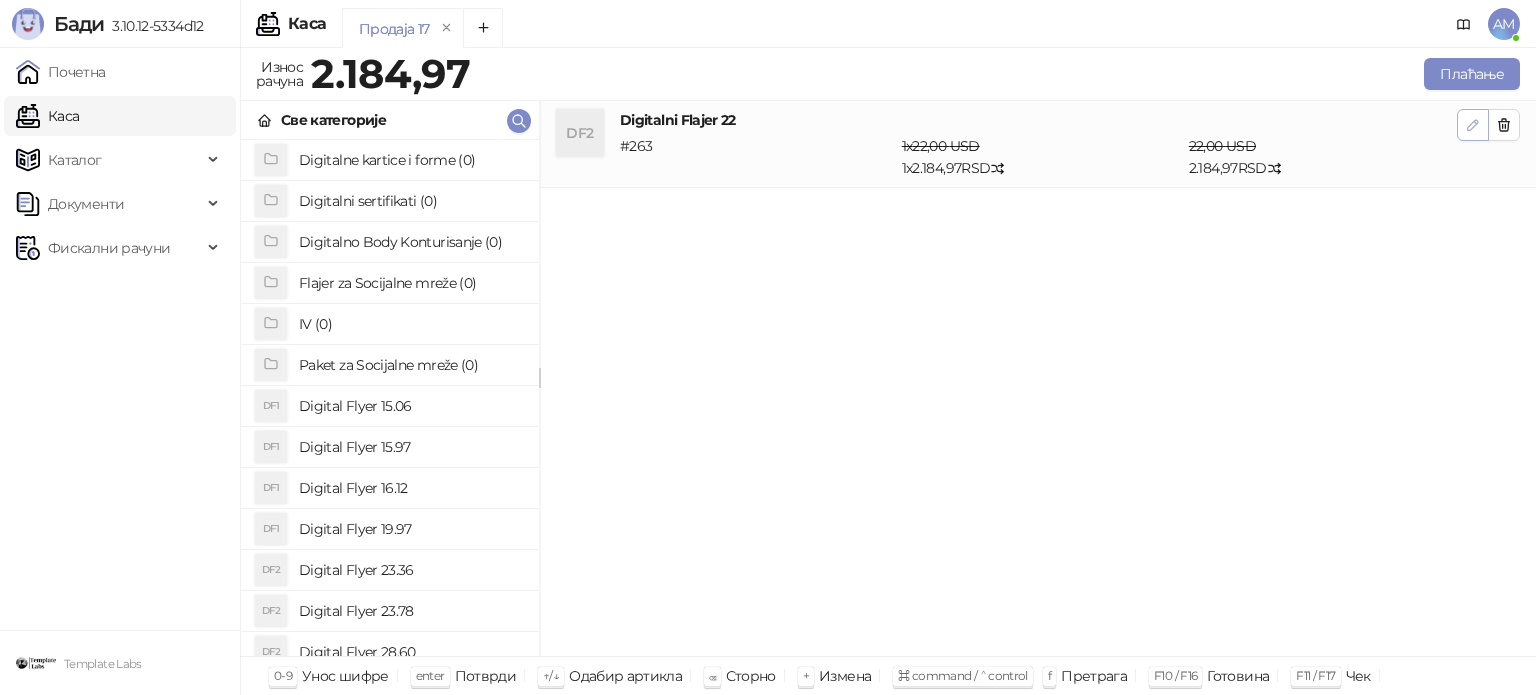 click at bounding box center [1473, 125] 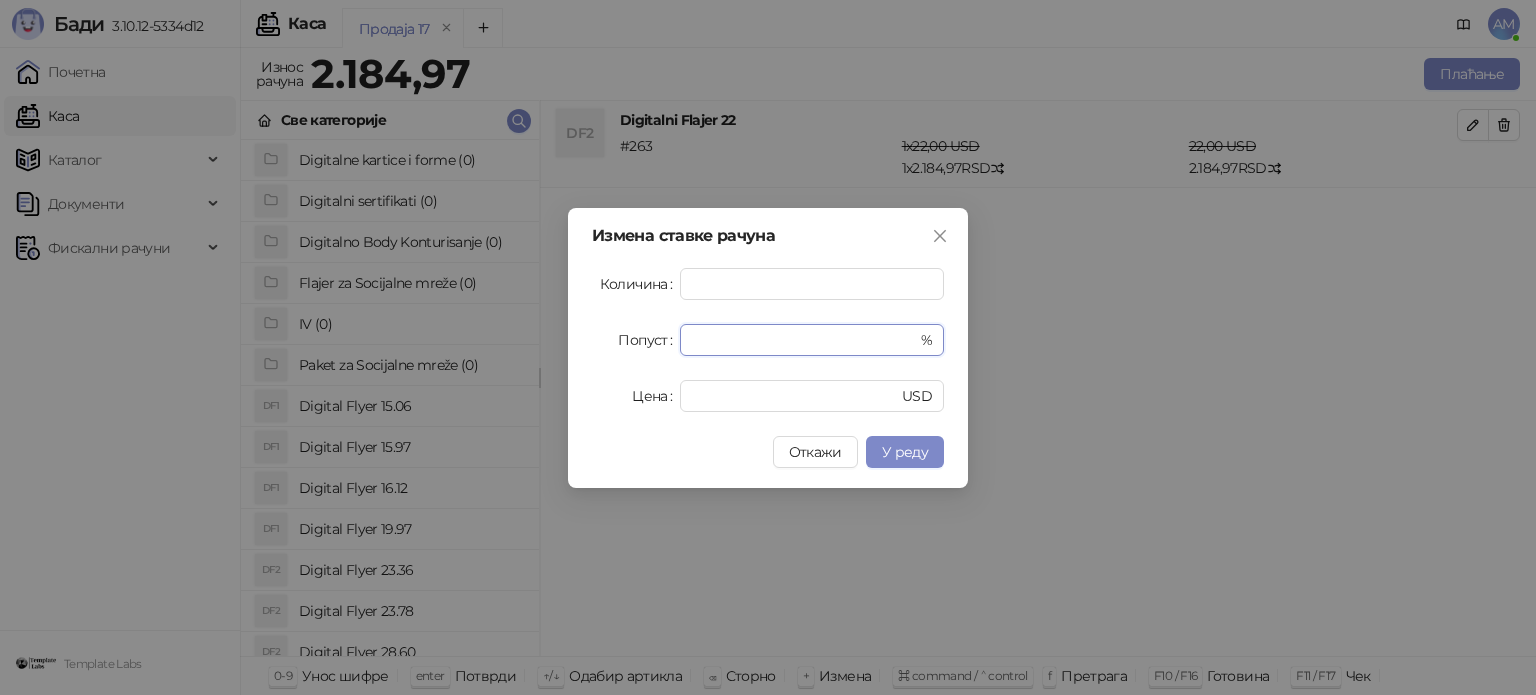 drag, startPoint x: 732, startPoint y: 343, endPoint x: 672, endPoint y: 346, distance: 60.074955 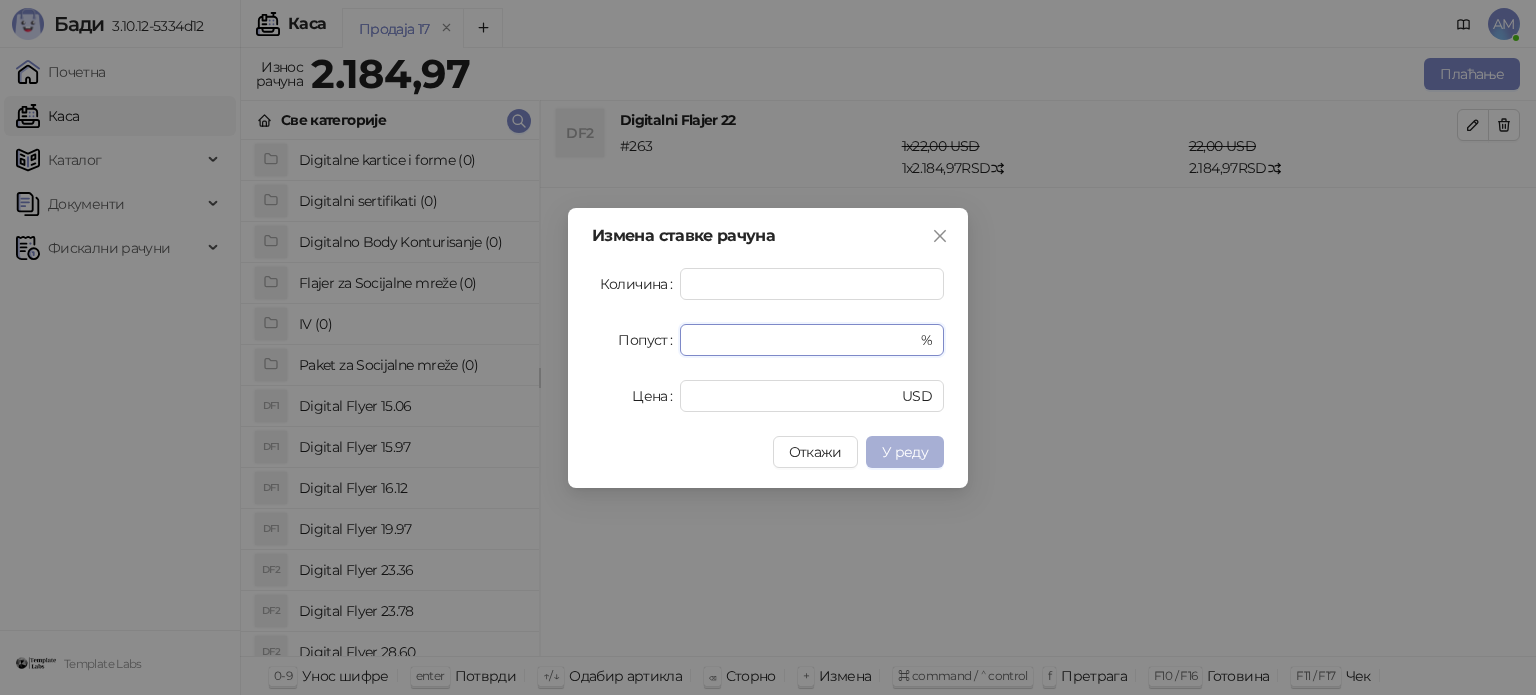 type on "**" 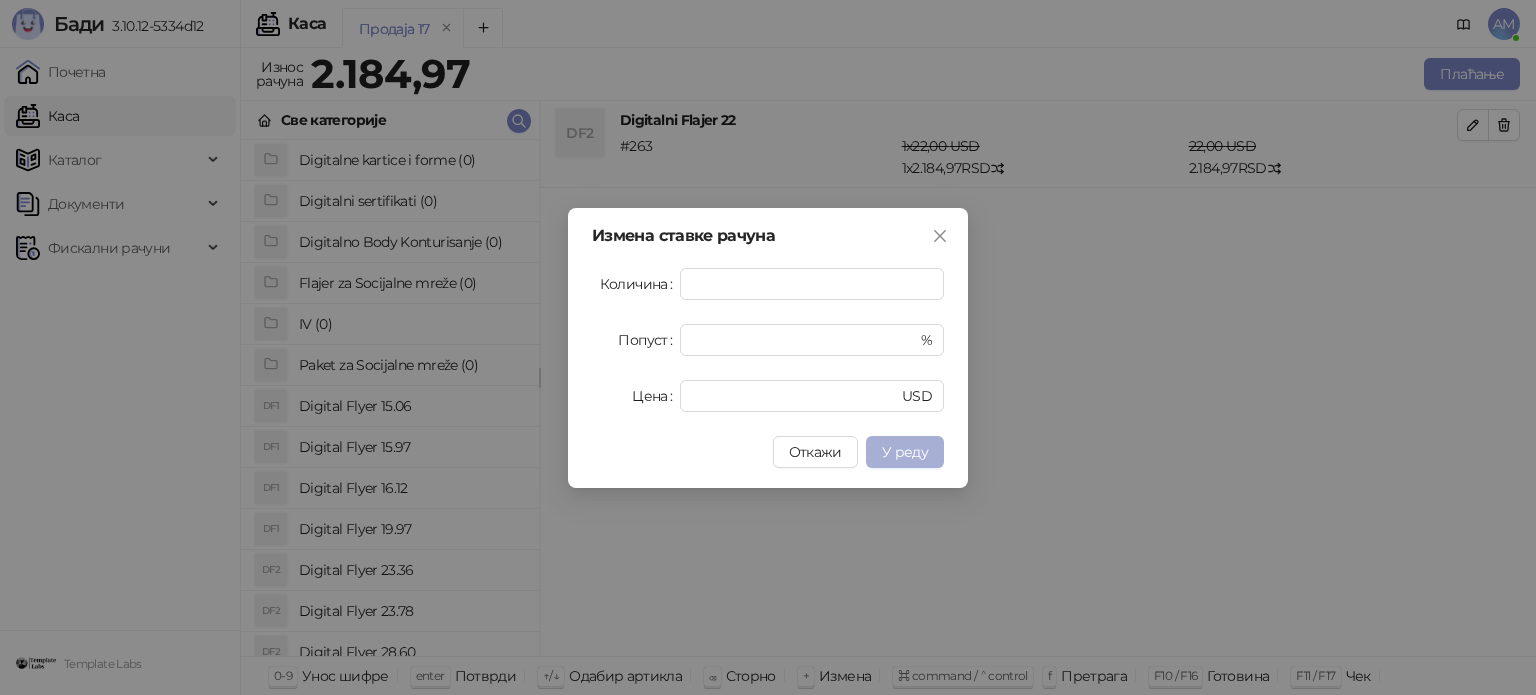 click on "У реду" at bounding box center (905, 452) 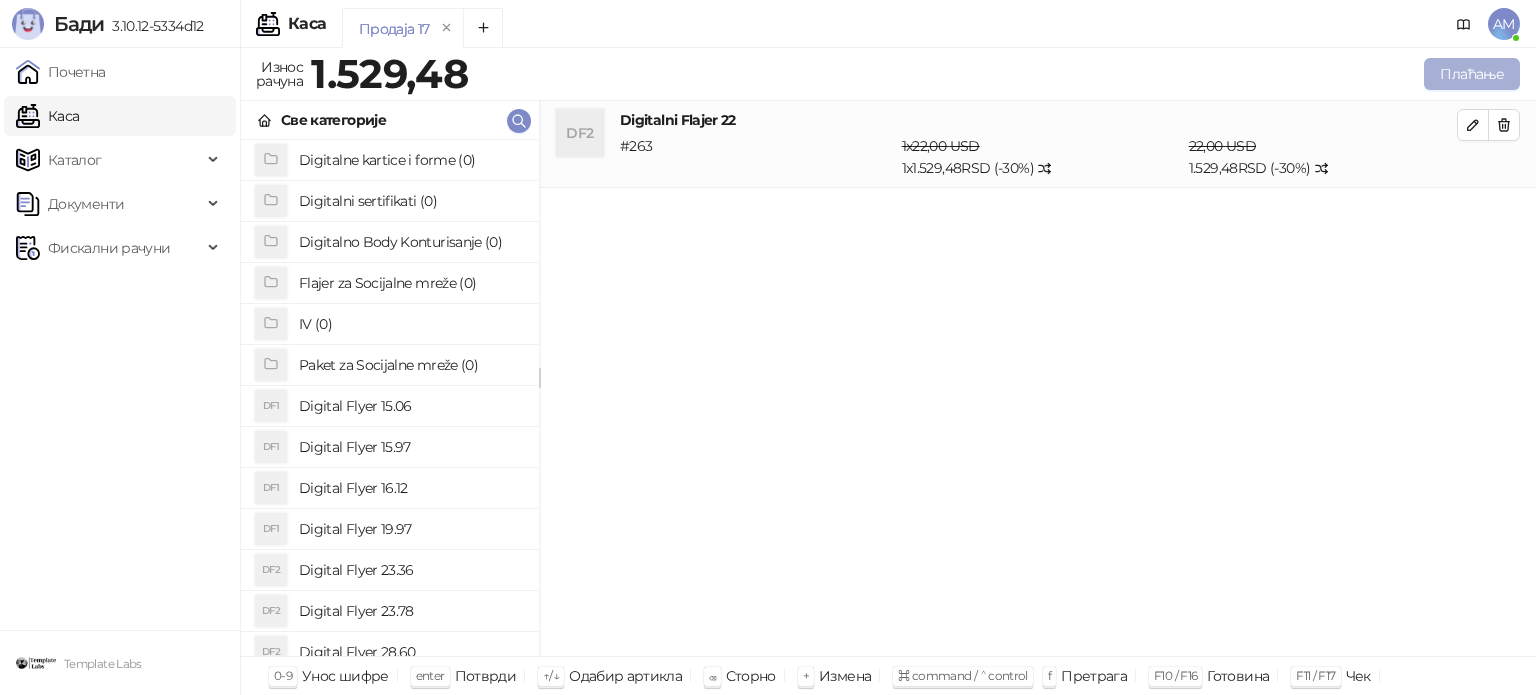 click on "Плаћање" at bounding box center [1472, 74] 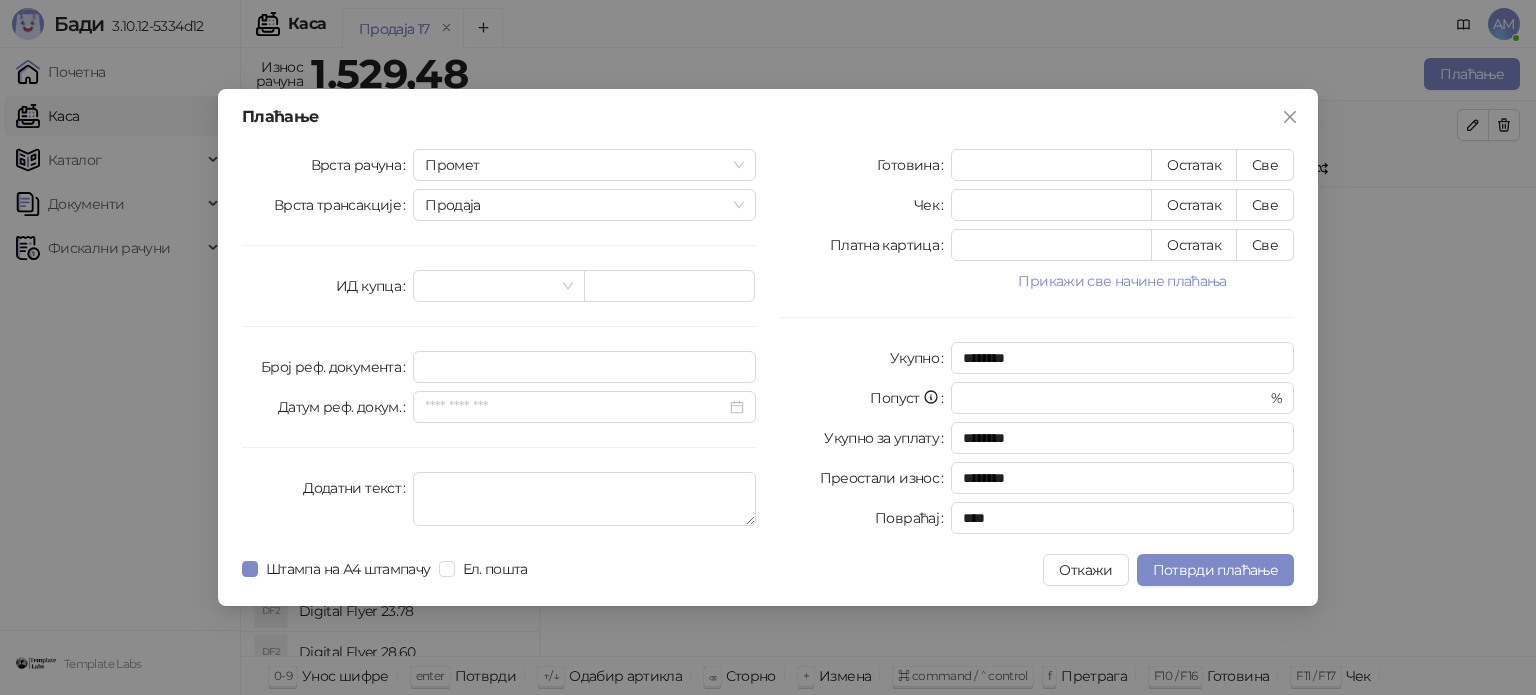 drag, startPoint x: 1050, startPoint y: 283, endPoint x: 1103, endPoint y: 293, distance: 53.935146 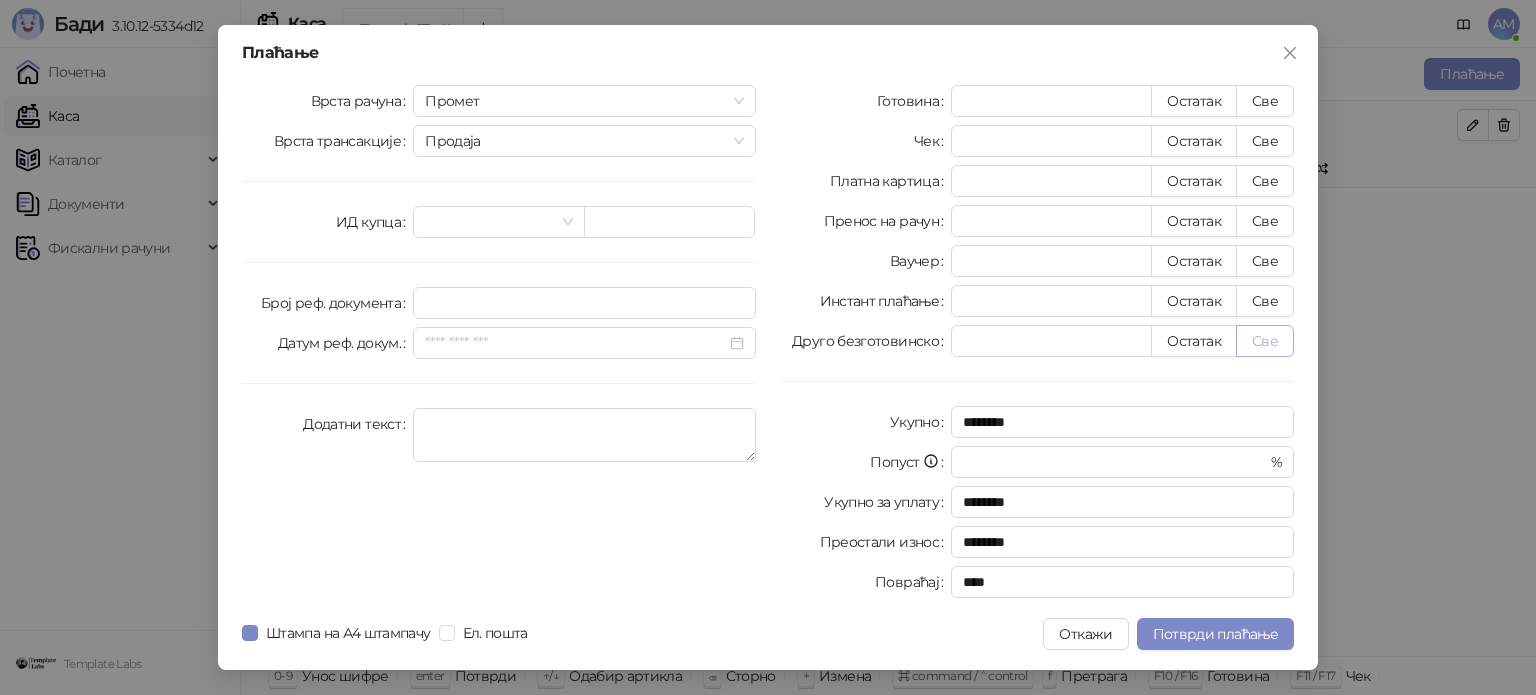 click on "Све" at bounding box center [1265, 341] 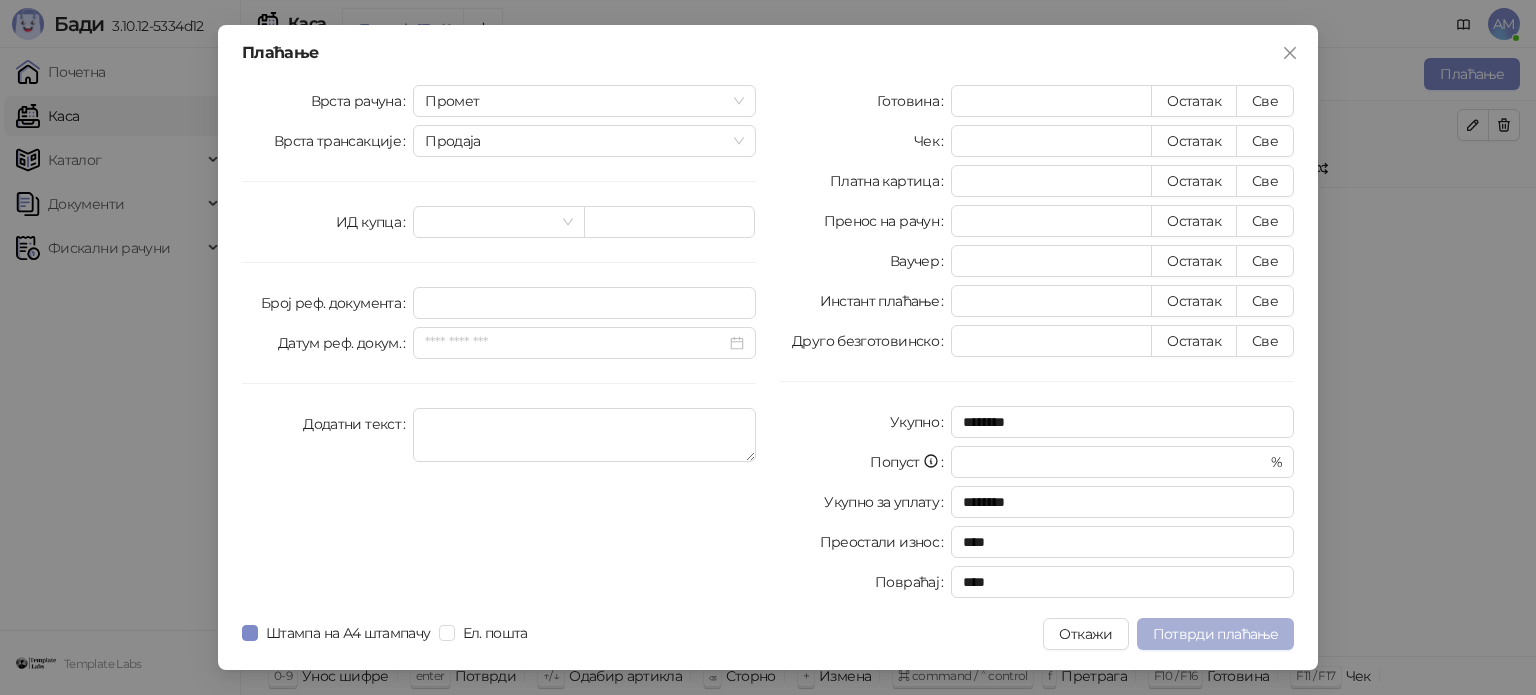 click on "Потврди плаћање" at bounding box center (1215, 634) 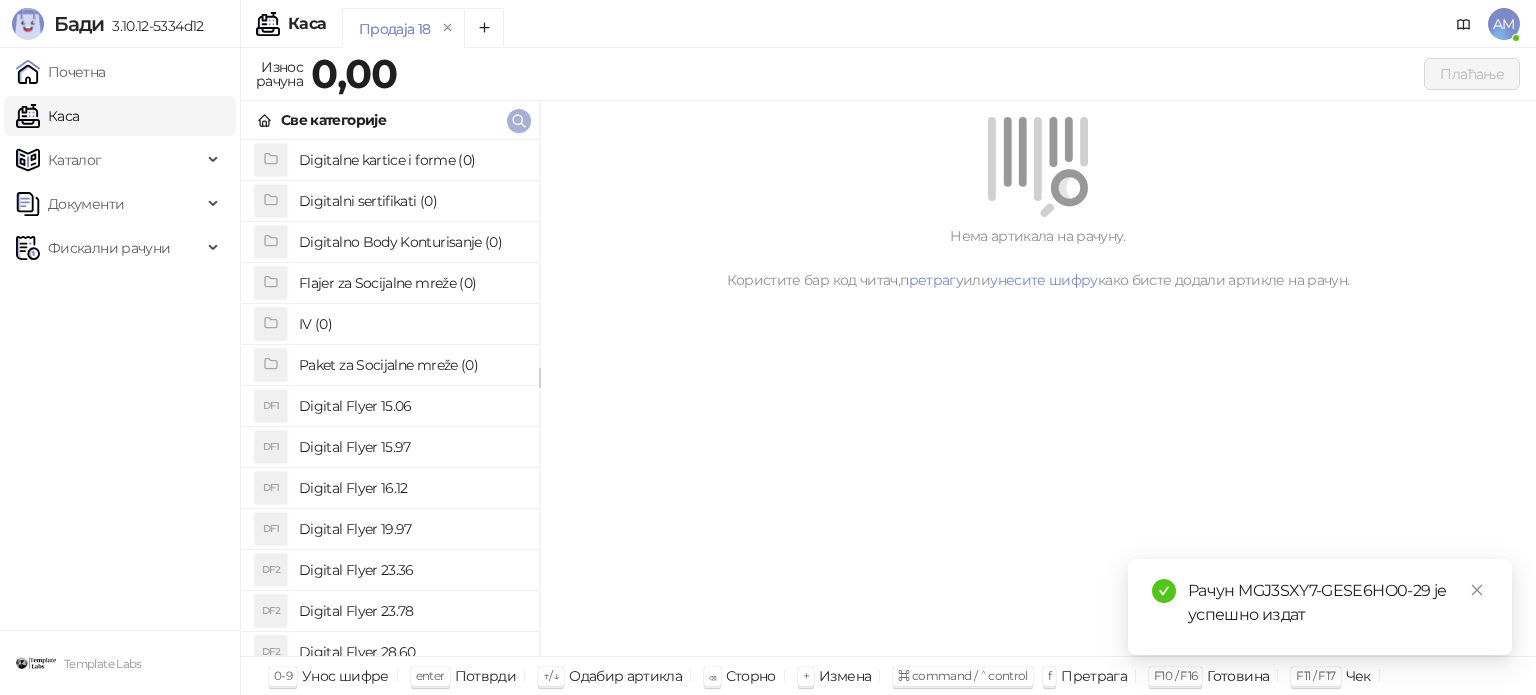 click 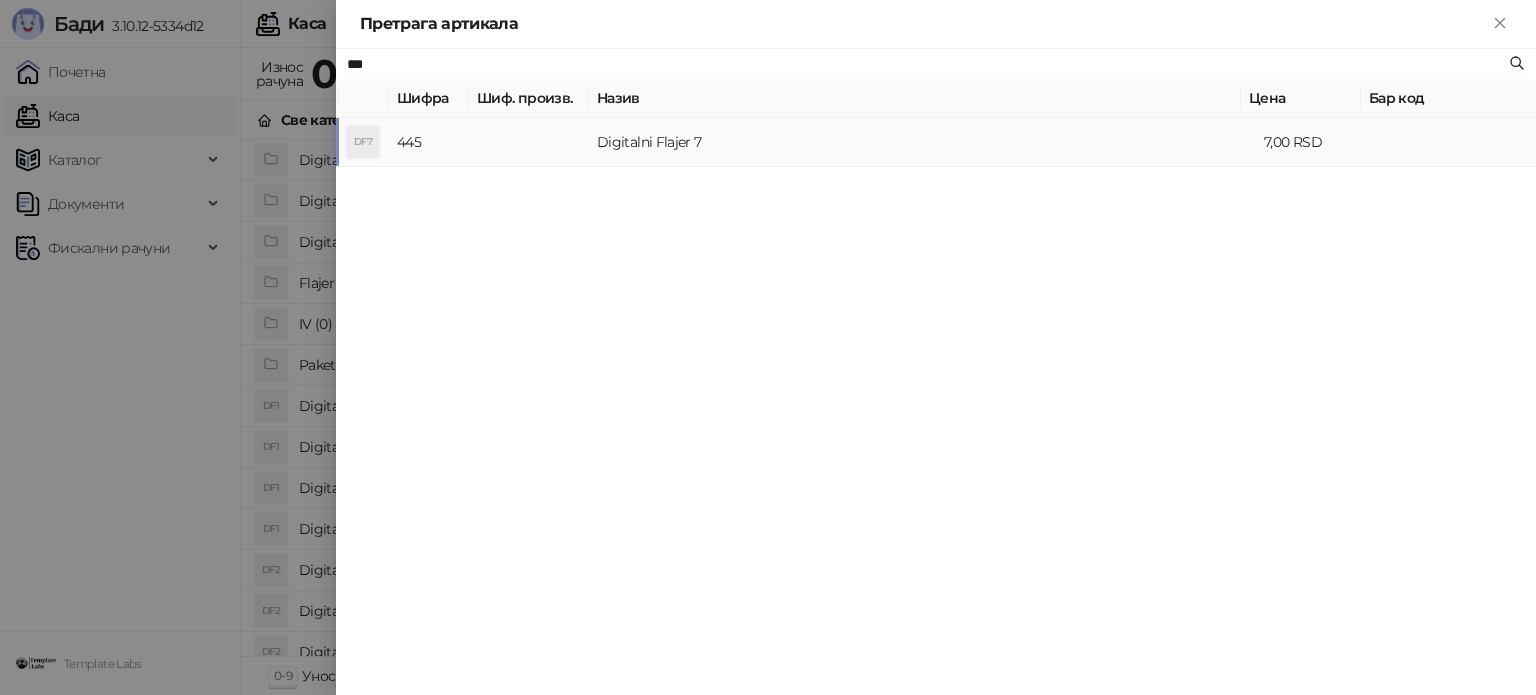 click on "Digitalni Flajer 7" at bounding box center [922, 142] 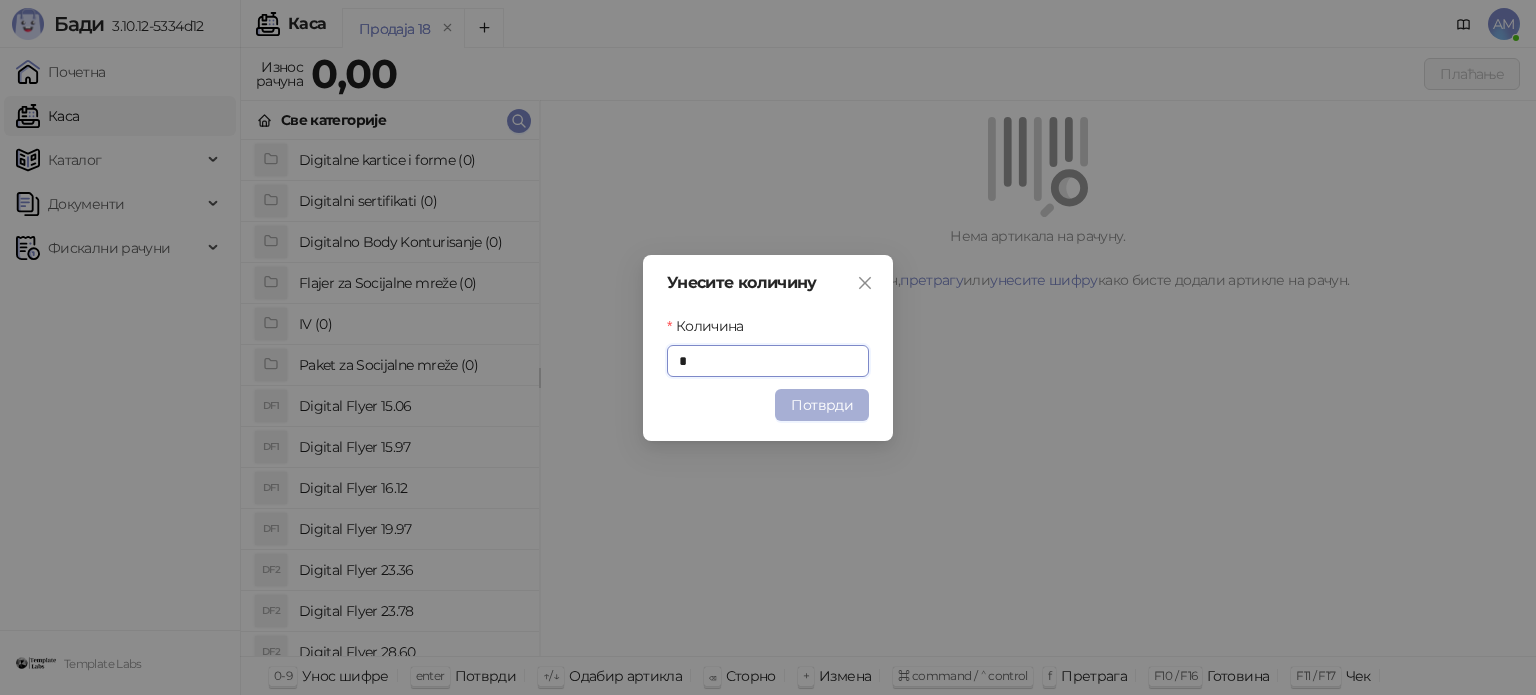 click on "Потврди" at bounding box center [822, 405] 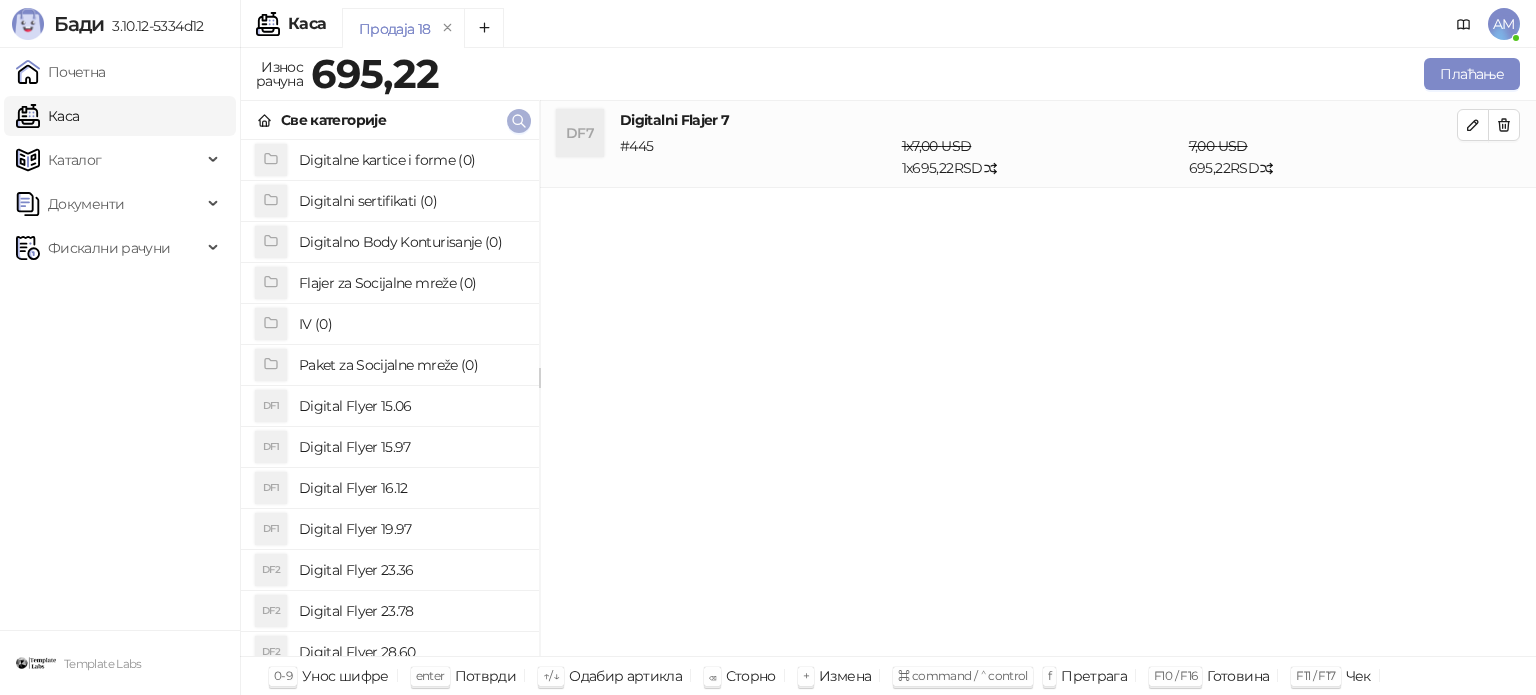 click 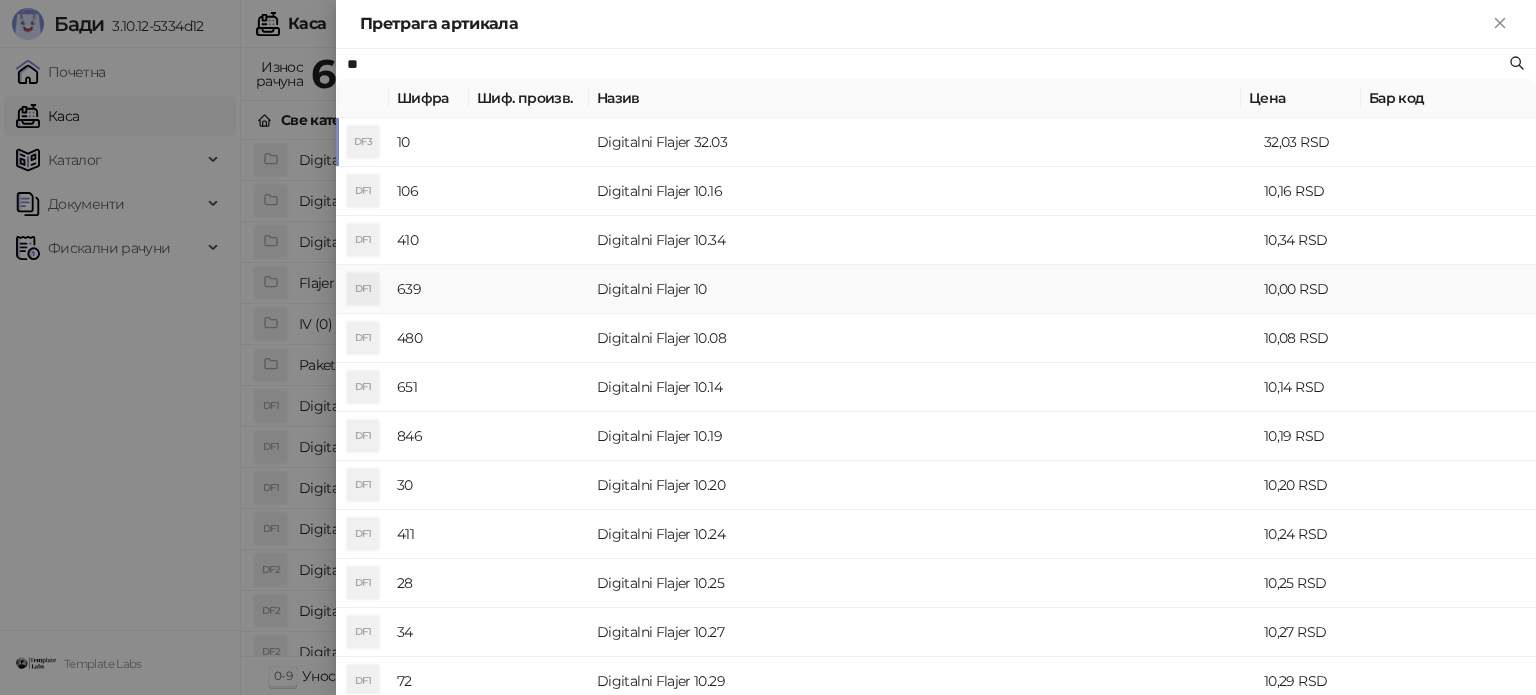 type on "**" 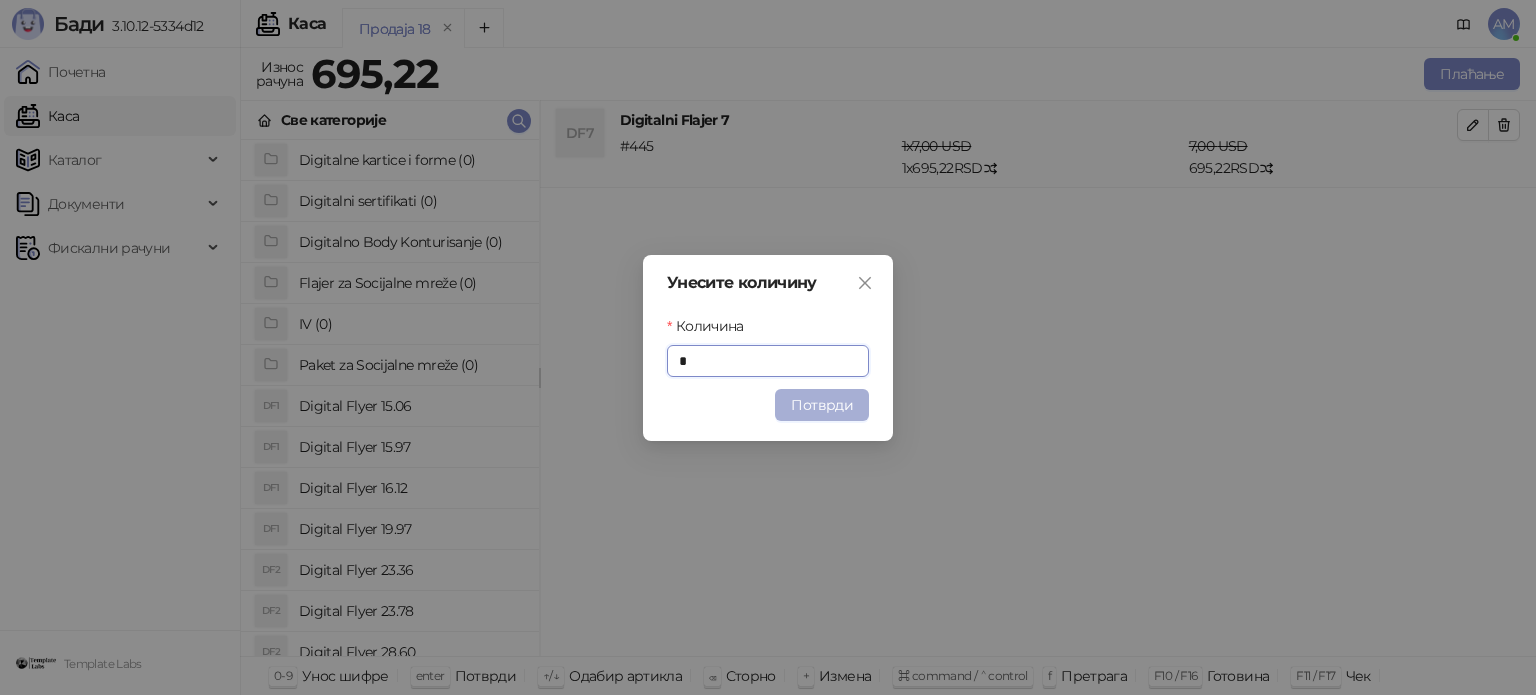 click on "Потврди" at bounding box center [822, 405] 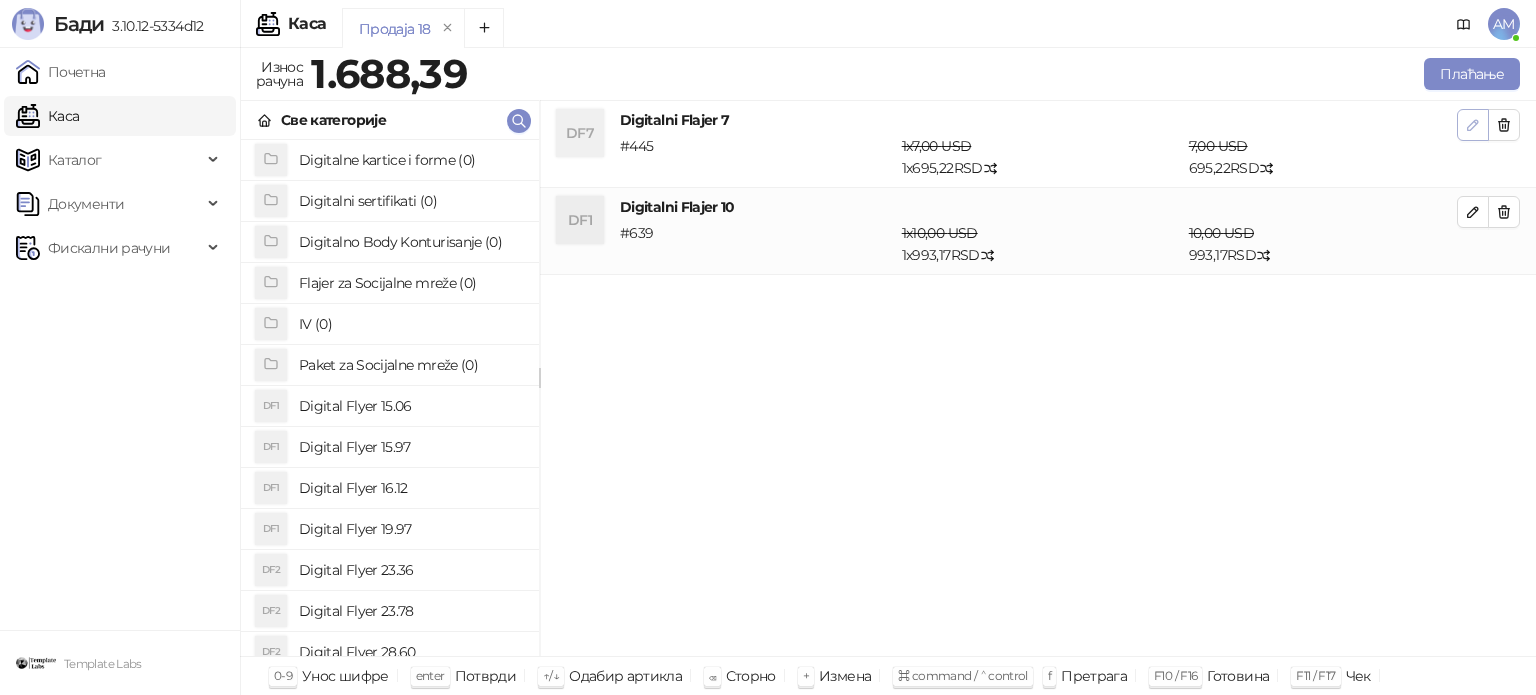click 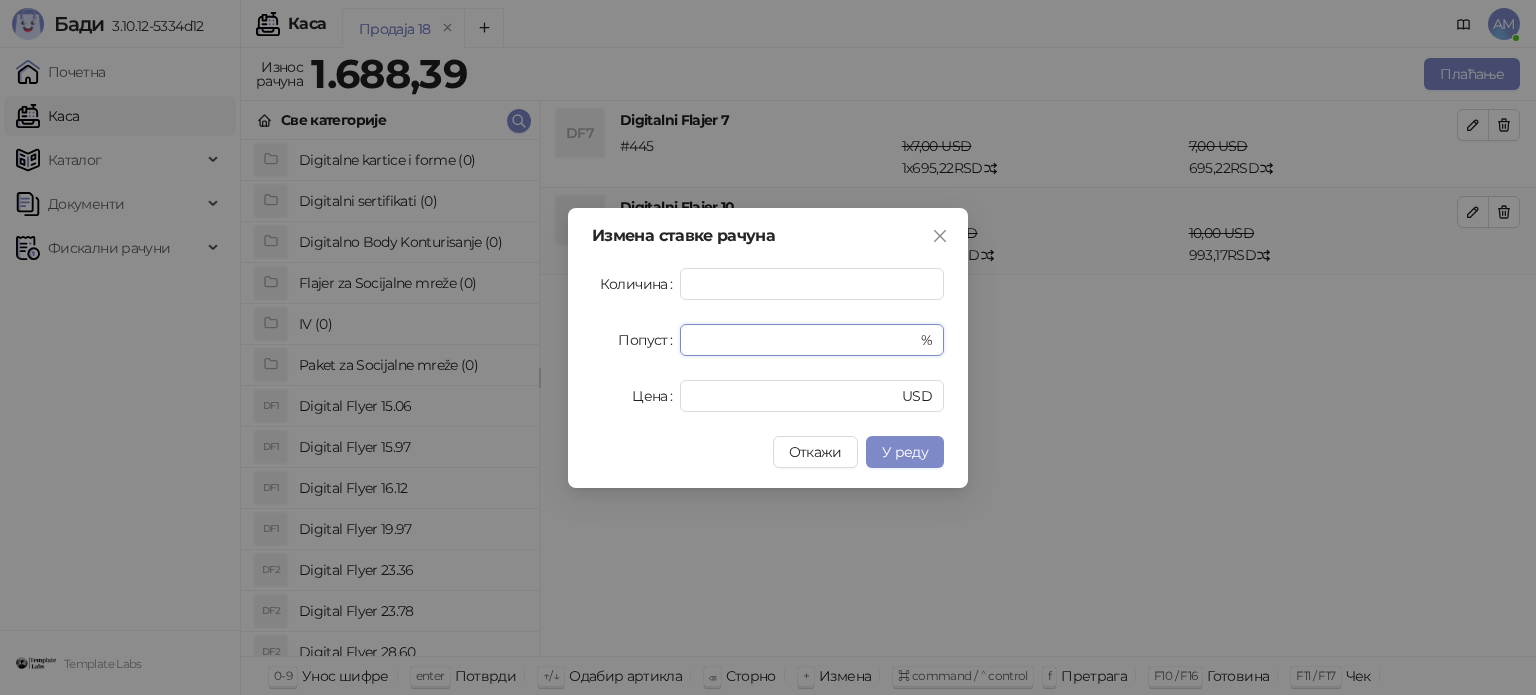 drag, startPoint x: 686, startPoint y: 351, endPoint x: 659, endPoint y: 355, distance: 27.294687 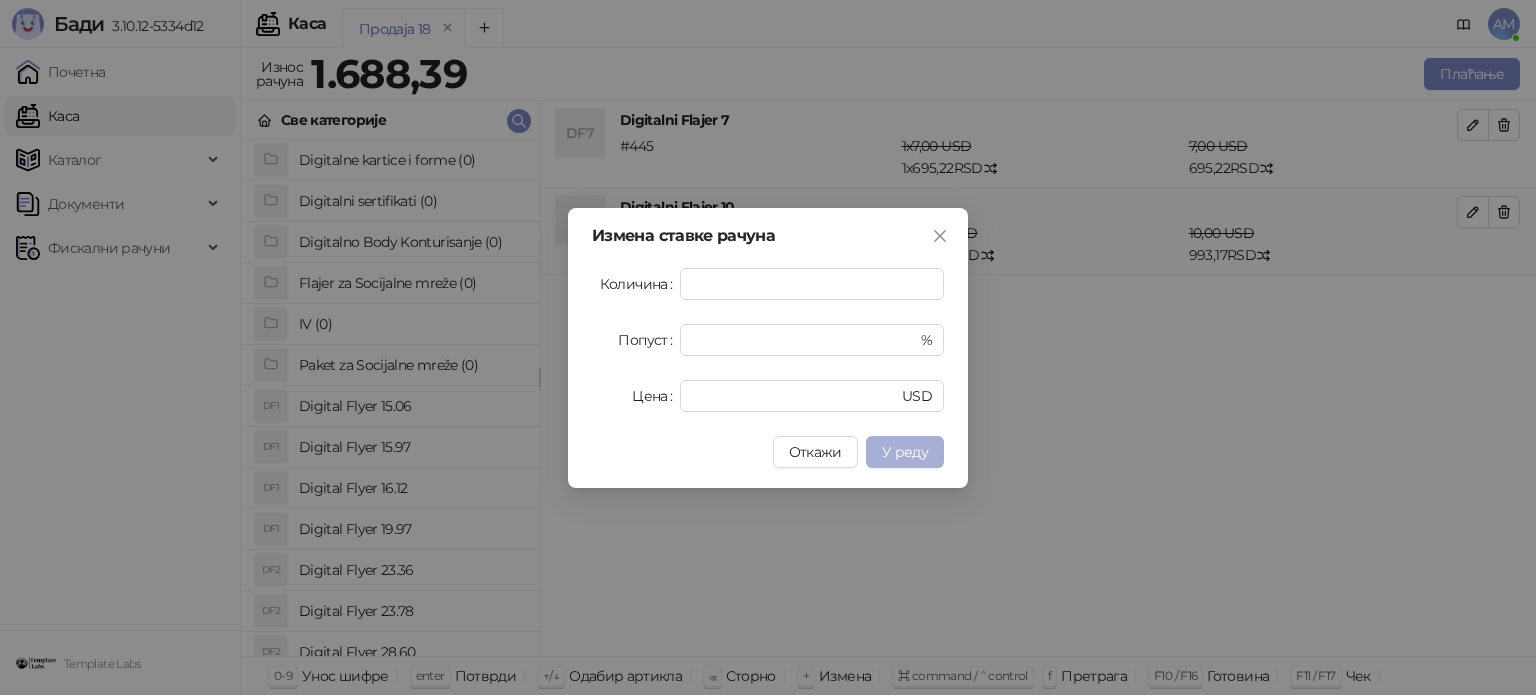 click on "У реду" at bounding box center (905, 452) 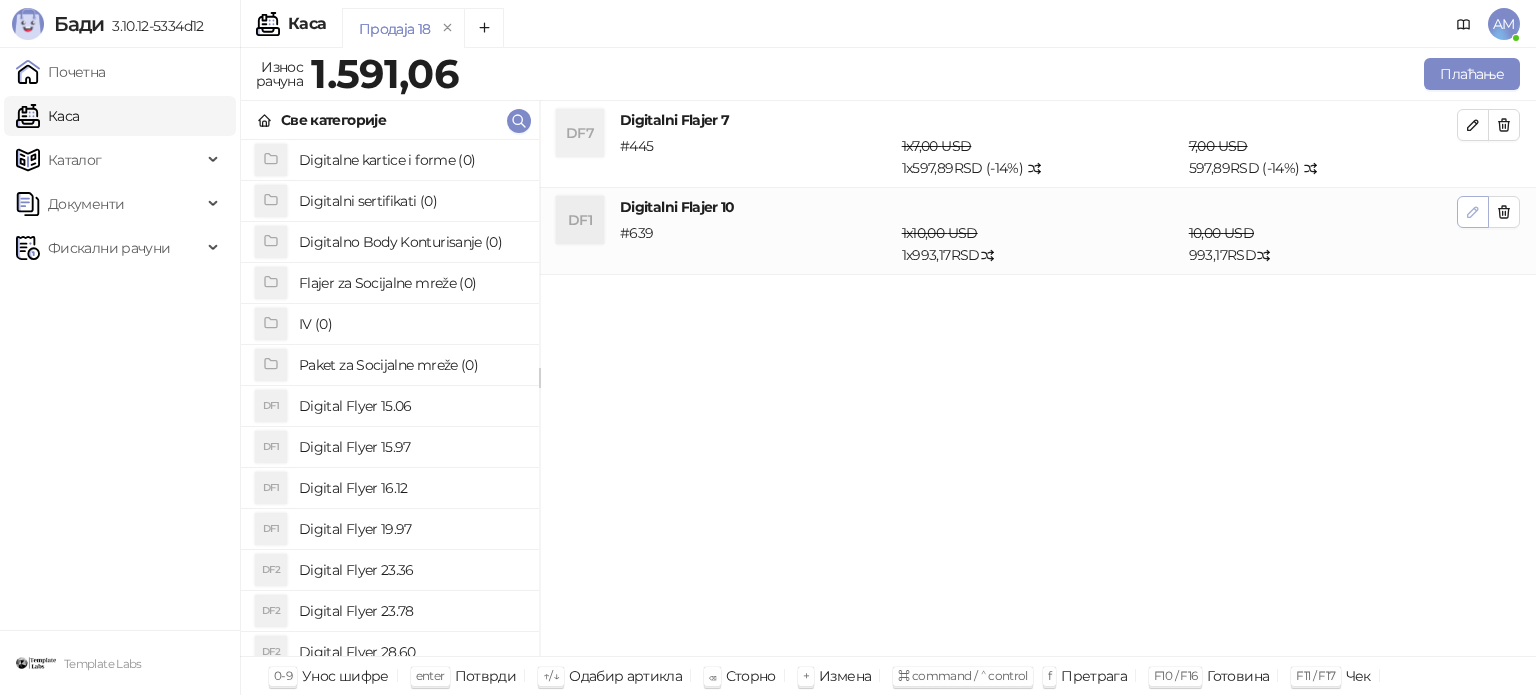 click 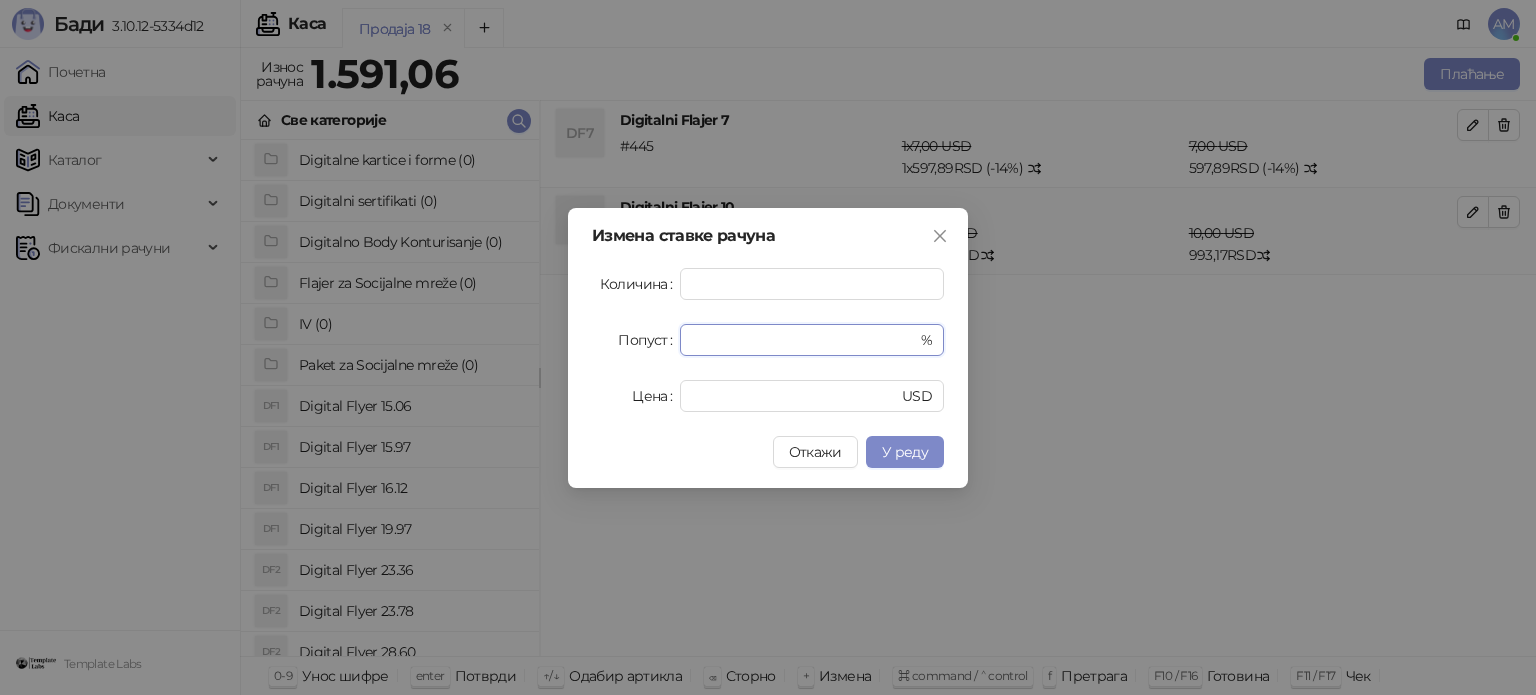 drag, startPoint x: 743, startPoint y: 332, endPoint x: 656, endPoint y: 338, distance: 87.20665 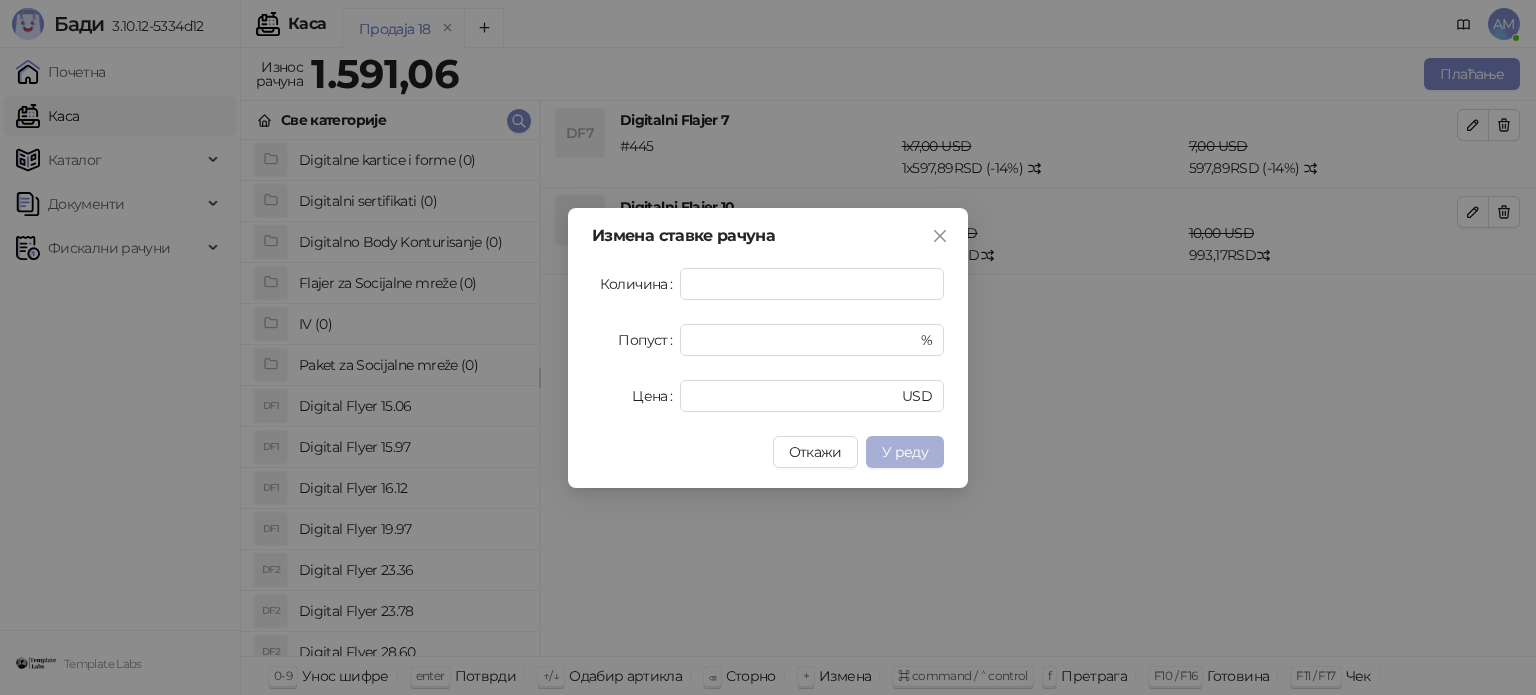 click on "У реду" at bounding box center (905, 452) 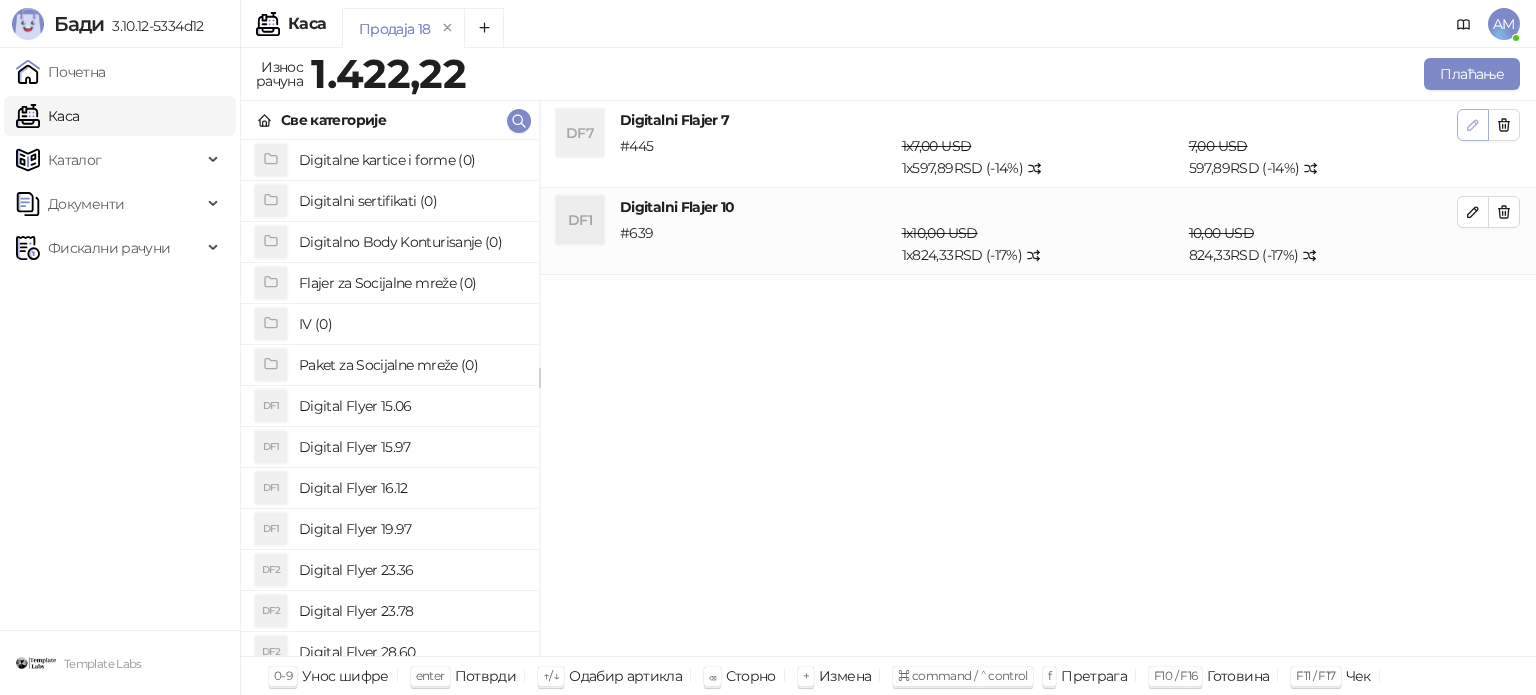 click 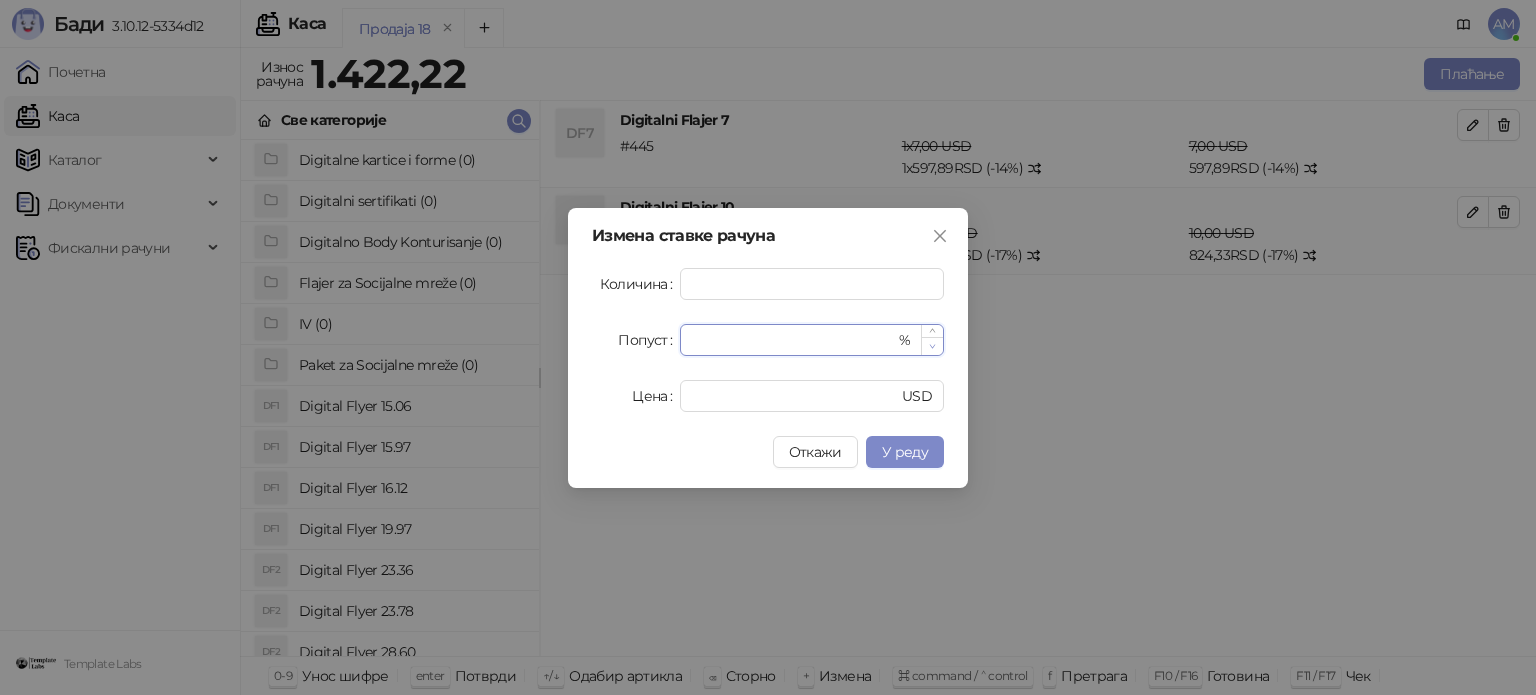click 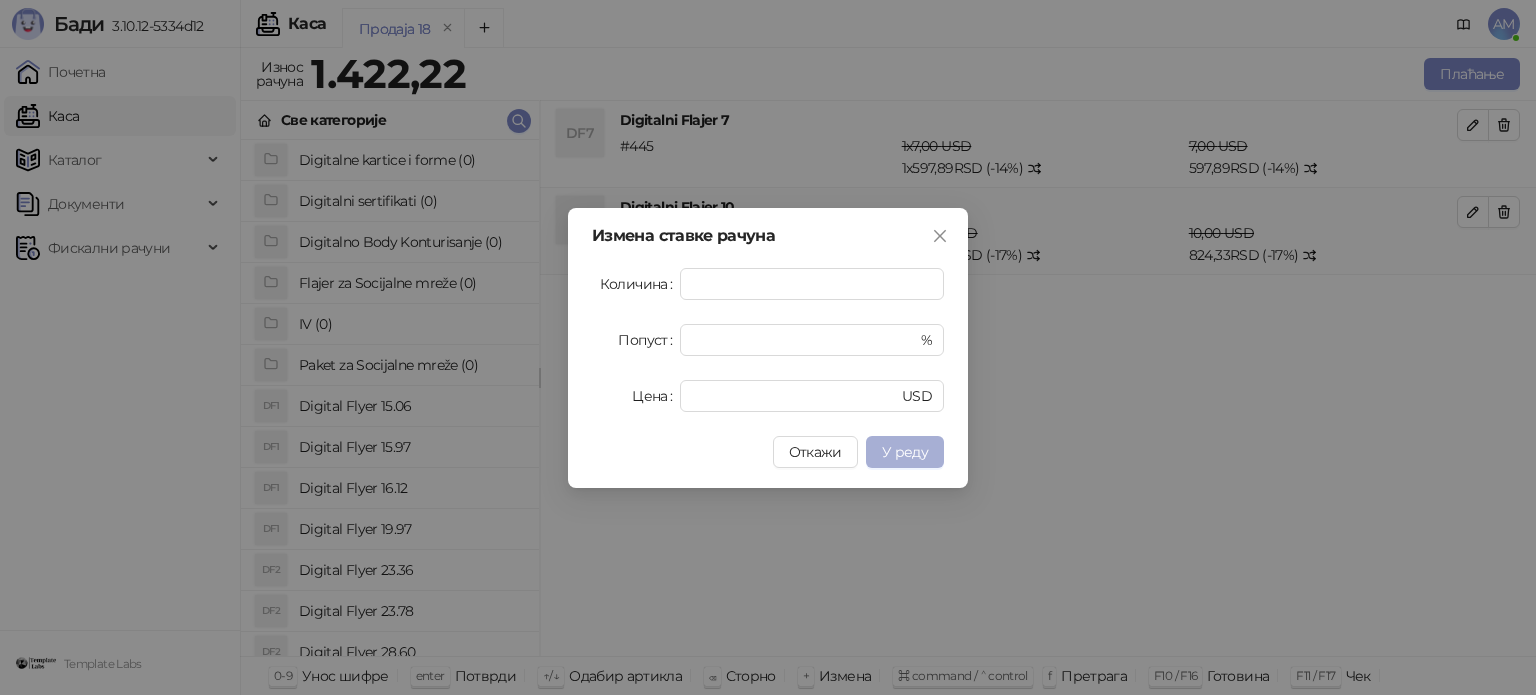 click on "У реду" at bounding box center (905, 452) 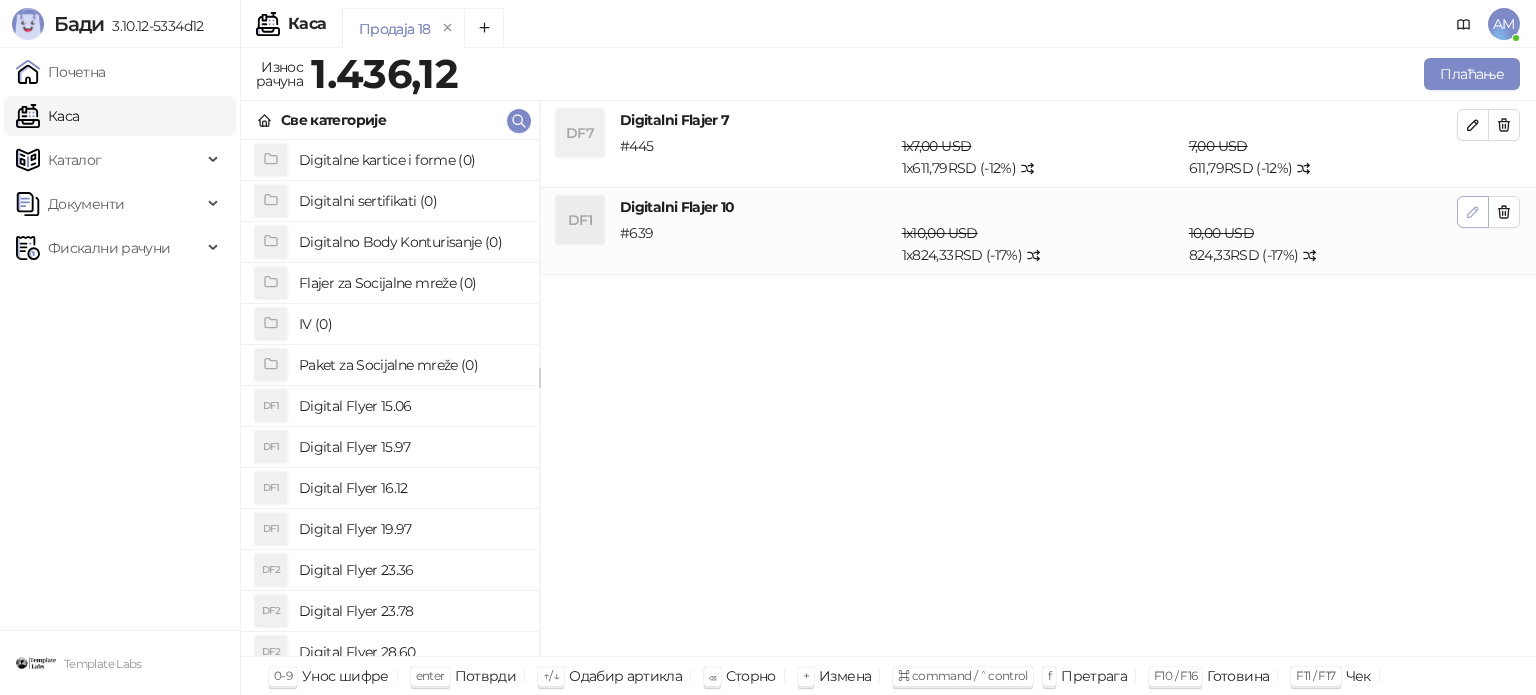 click 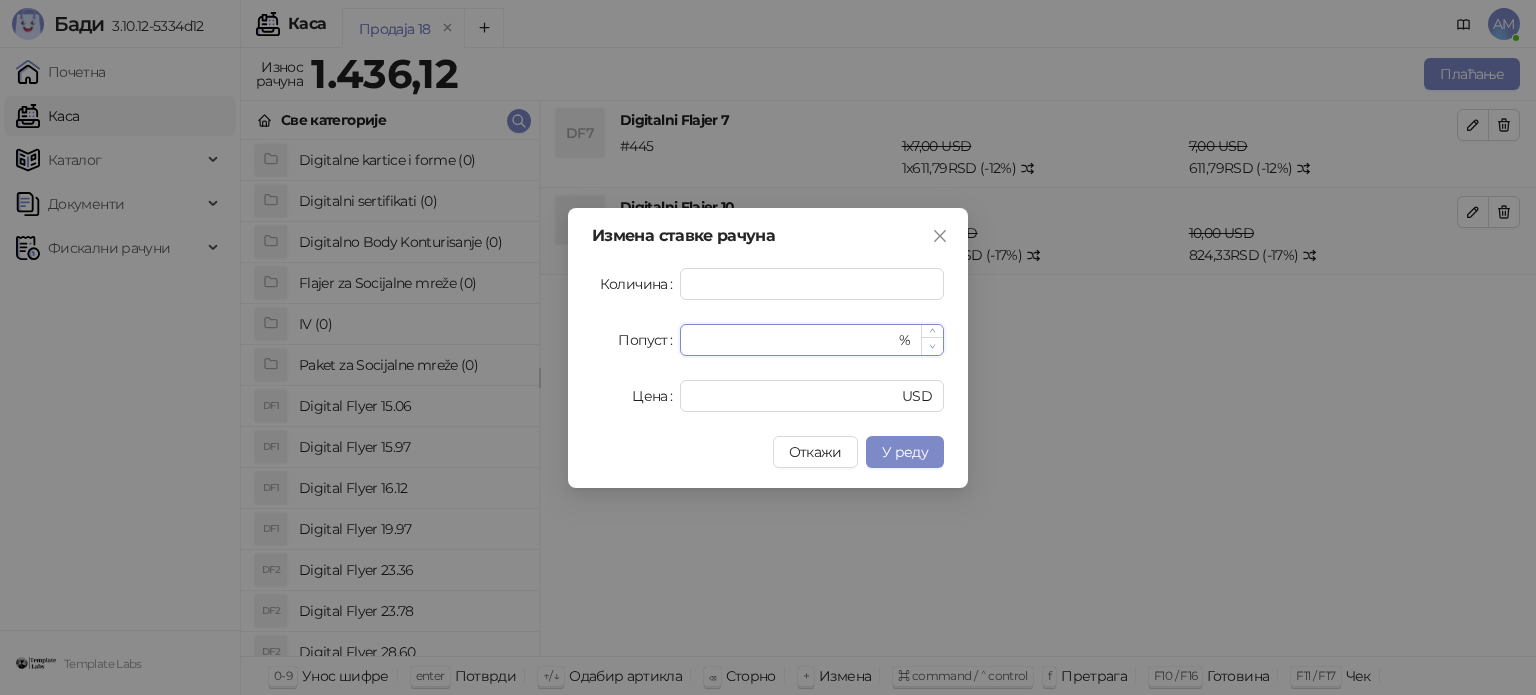 click 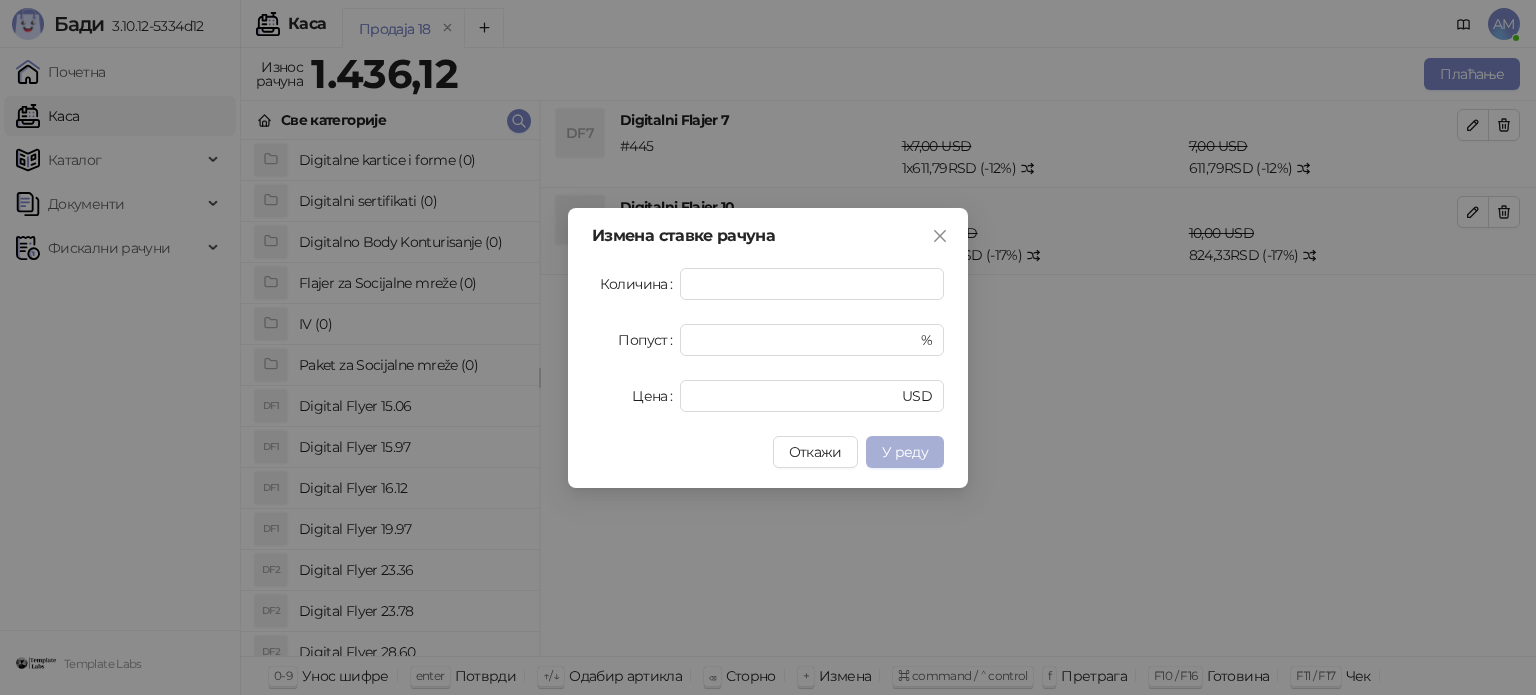 click on "У реду" at bounding box center [905, 452] 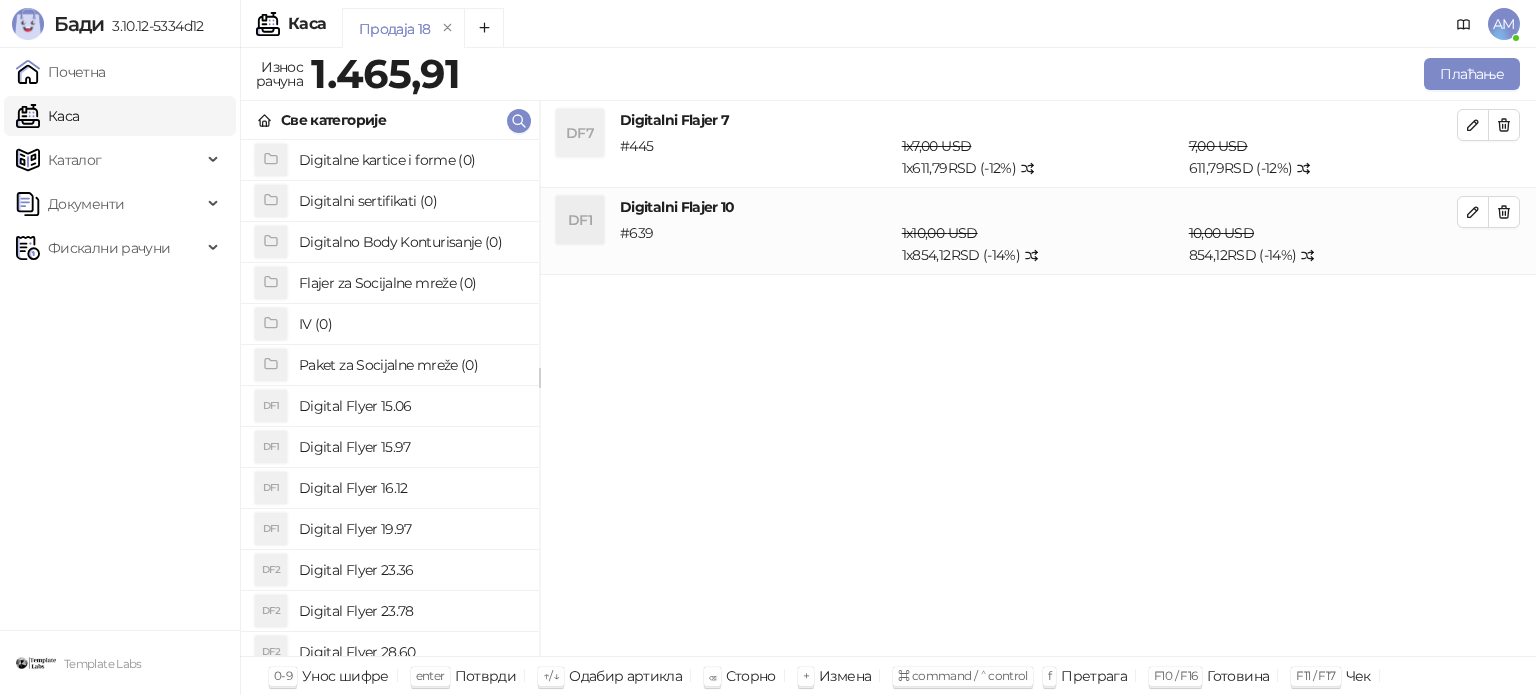 click 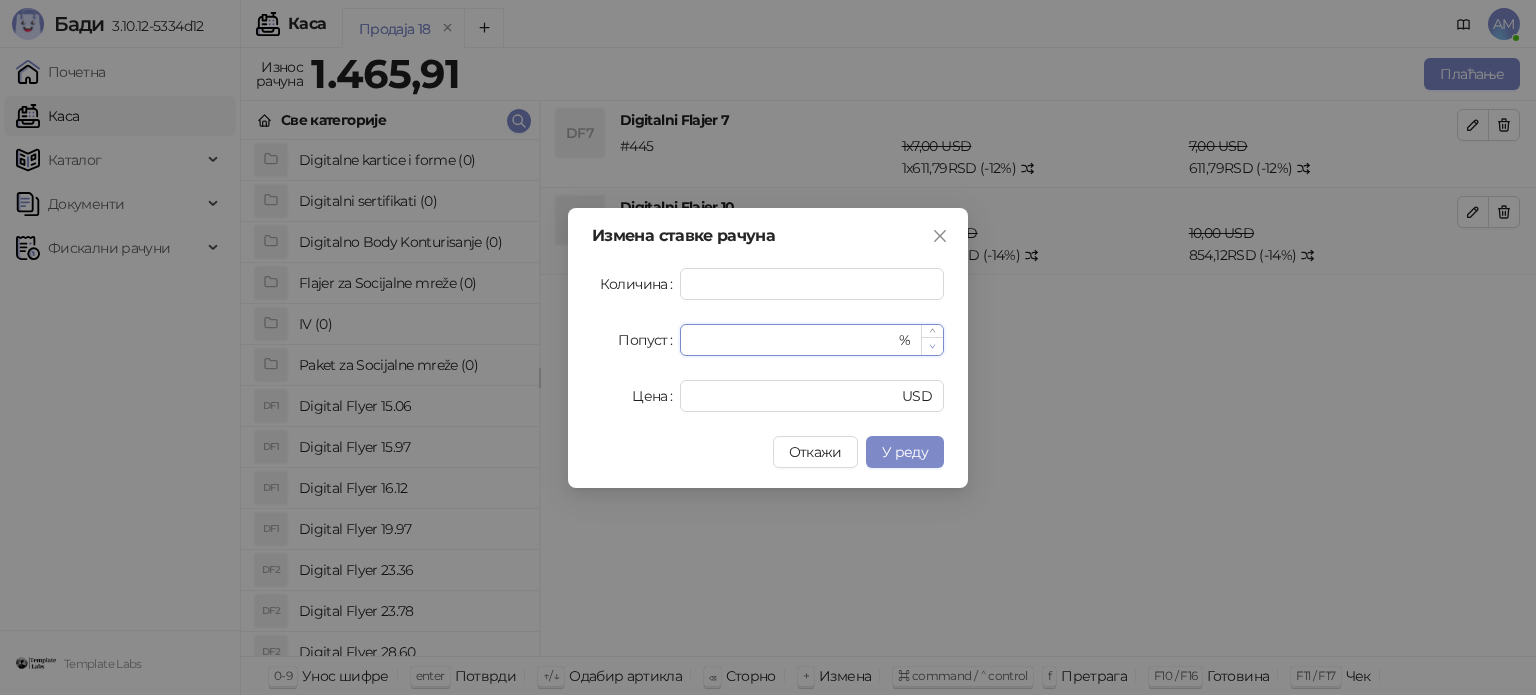 type on "**" 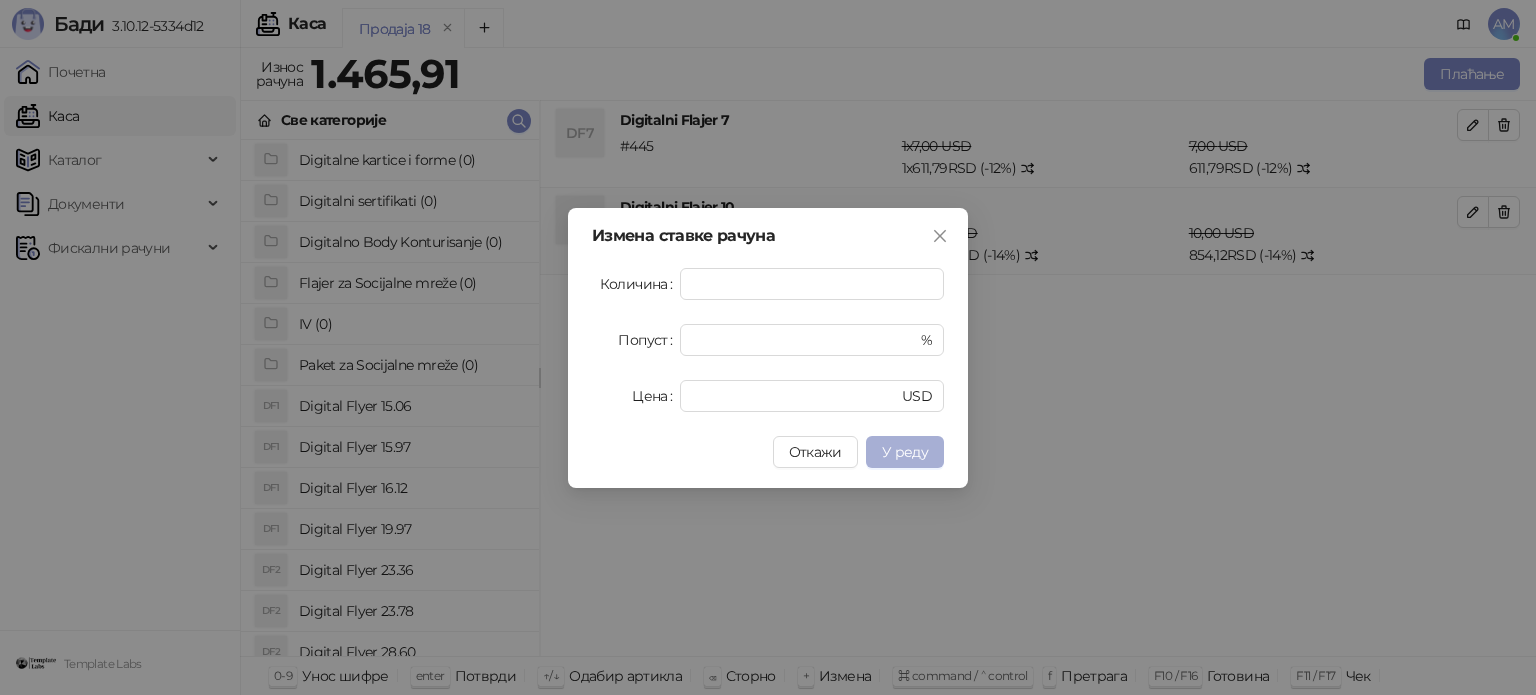 click on "У реду" at bounding box center (905, 452) 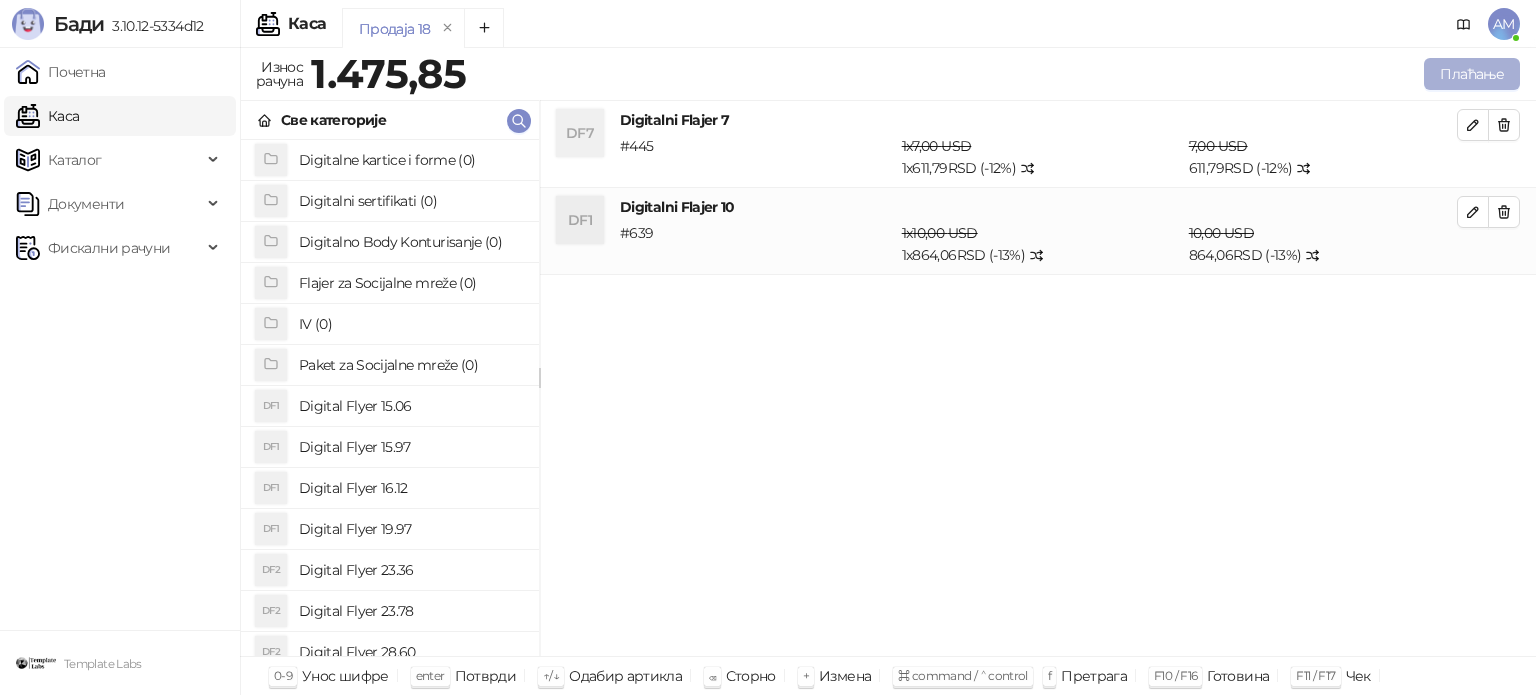 click on "Плаћање" at bounding box center [1472, 74] 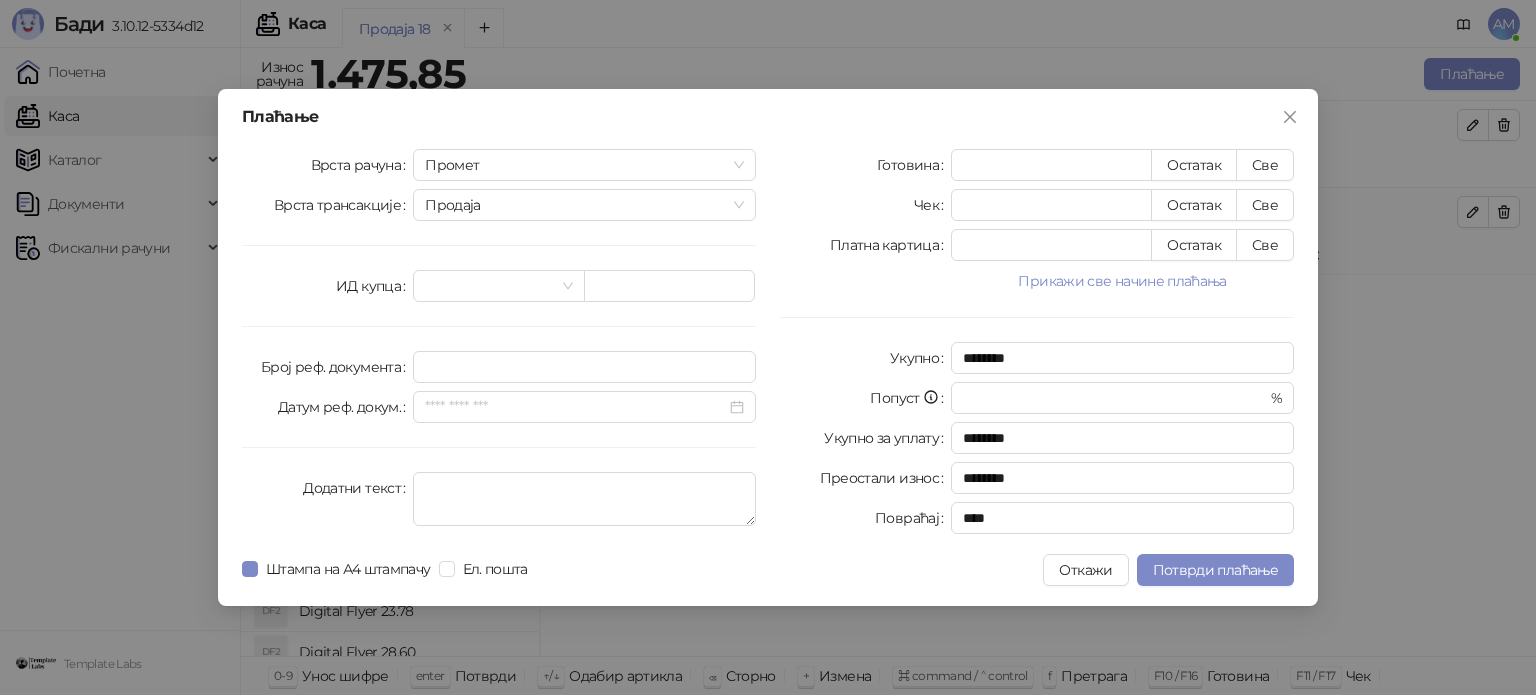 drag, startPoint x: 1092, startPoint y: 275, endPoint x: 1207, endPoint y: 290, distance: 115.97414 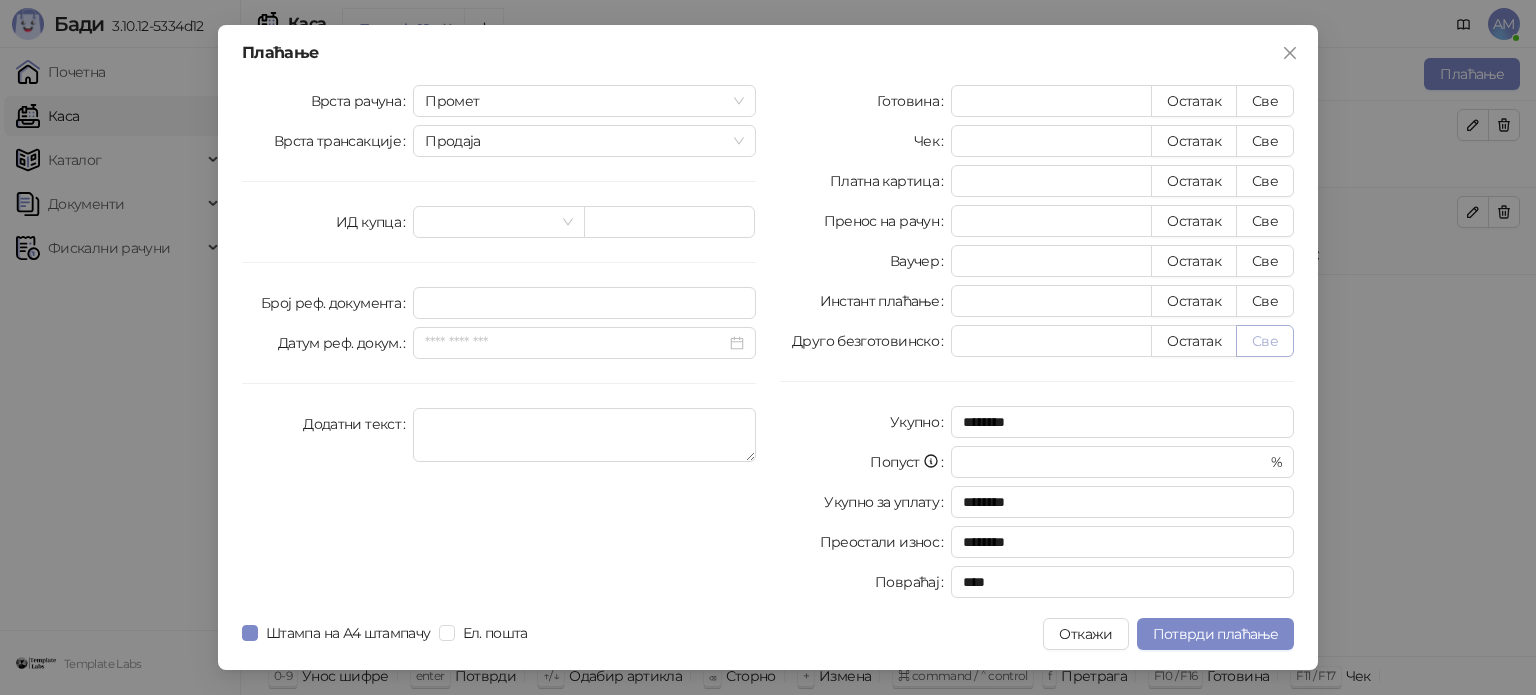 click on "Све" at bounding box center [1265, 341] 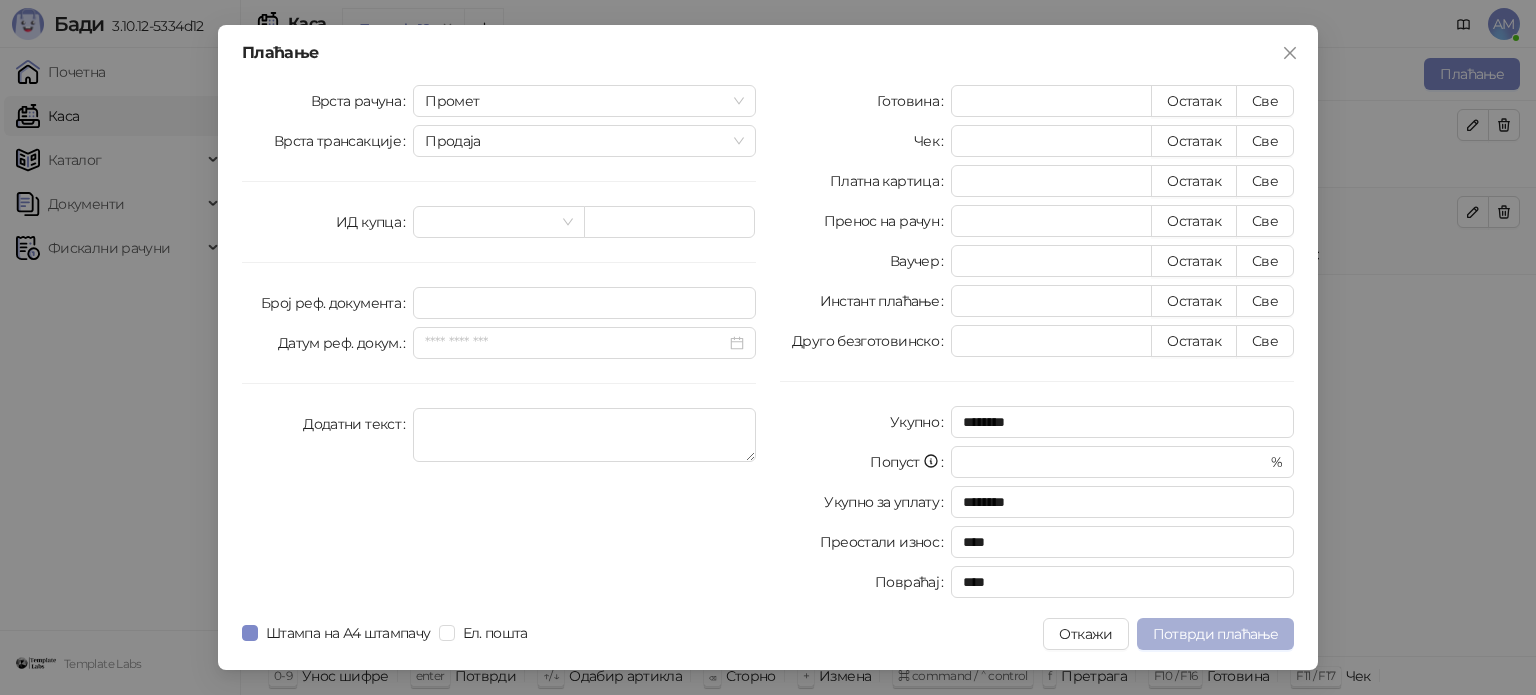 click on "Потврди плаћање" at bounding box center (1215, 634) 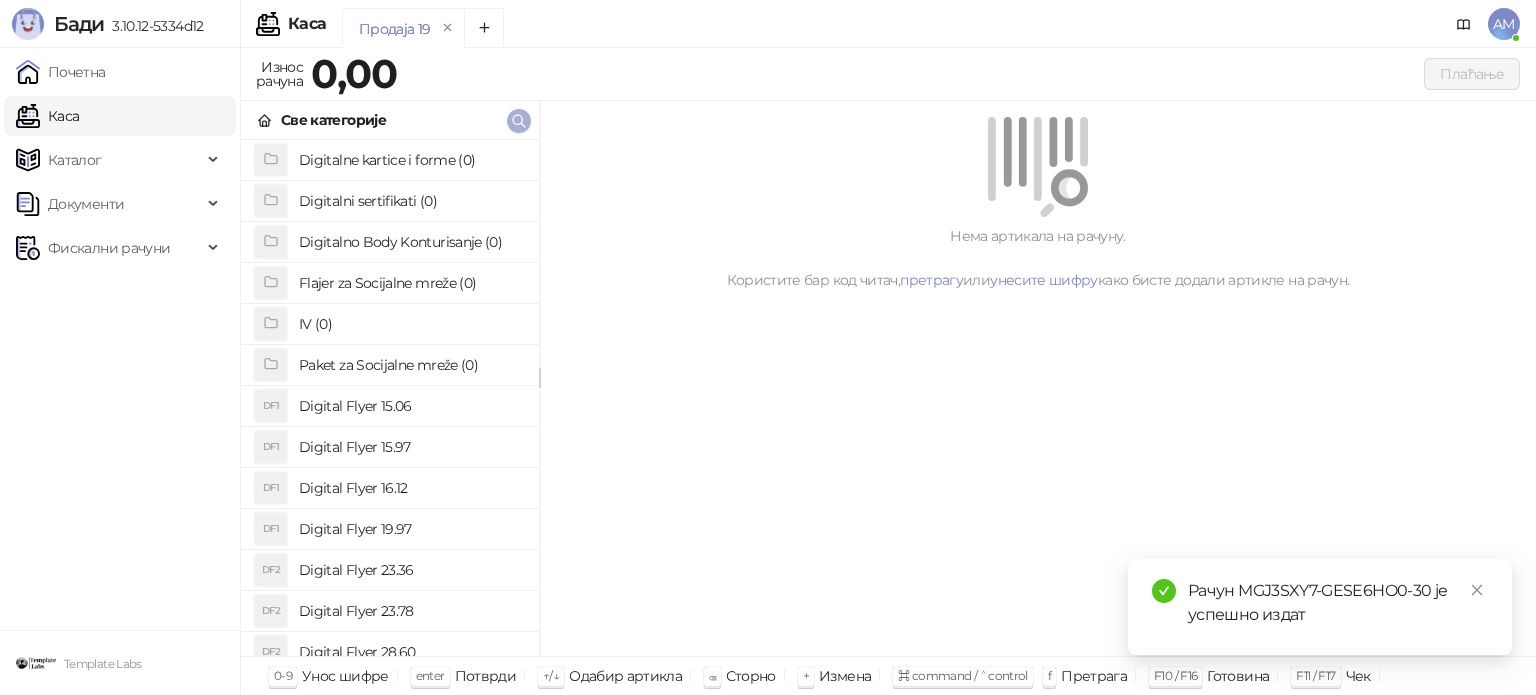 click 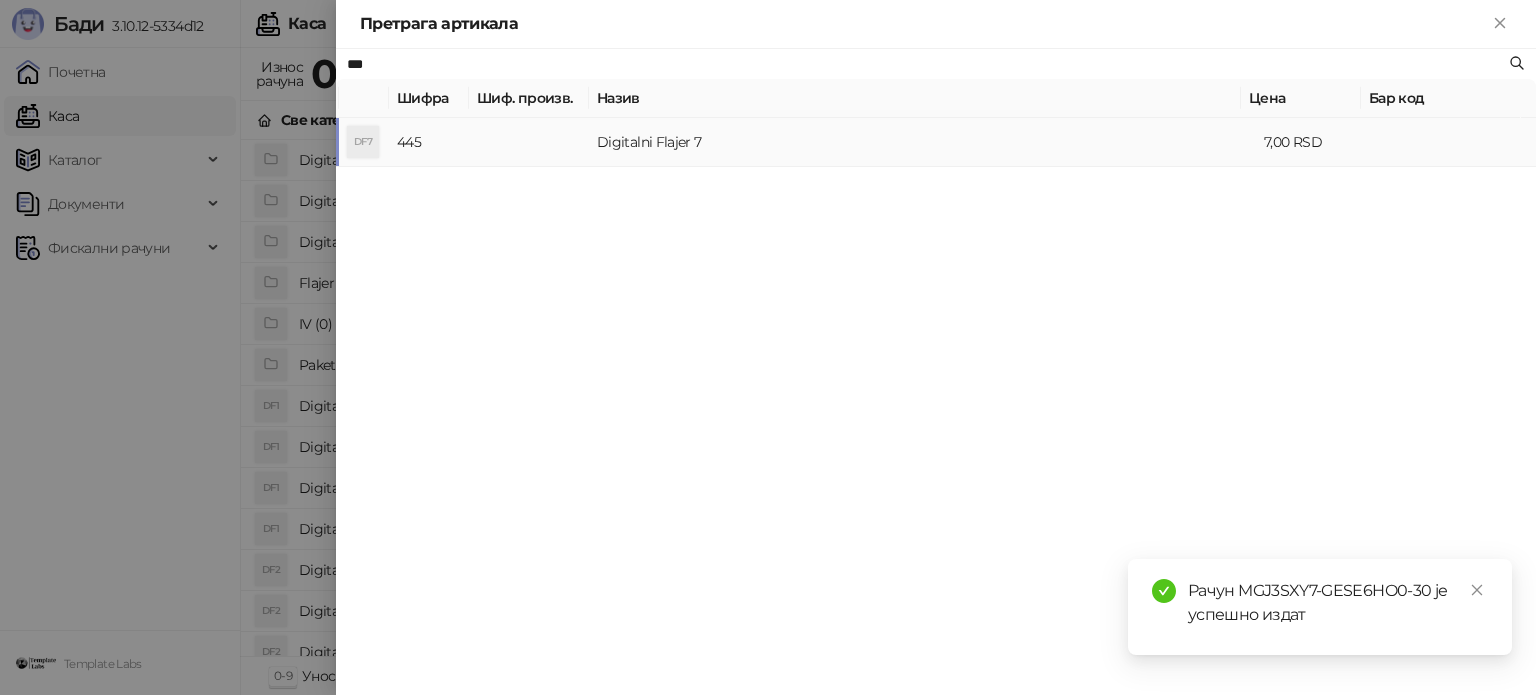 type on "***" 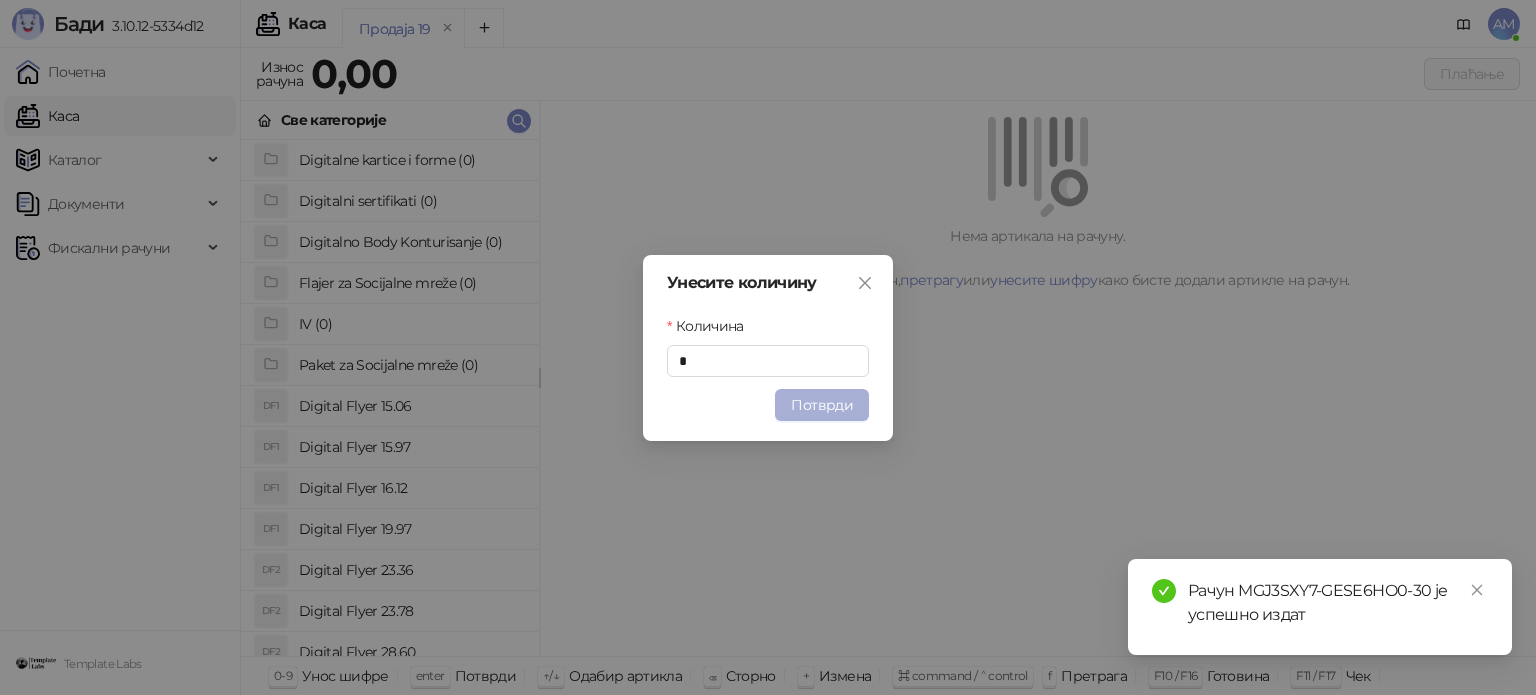 click on "Потврди" at bounding box center [822, 405] 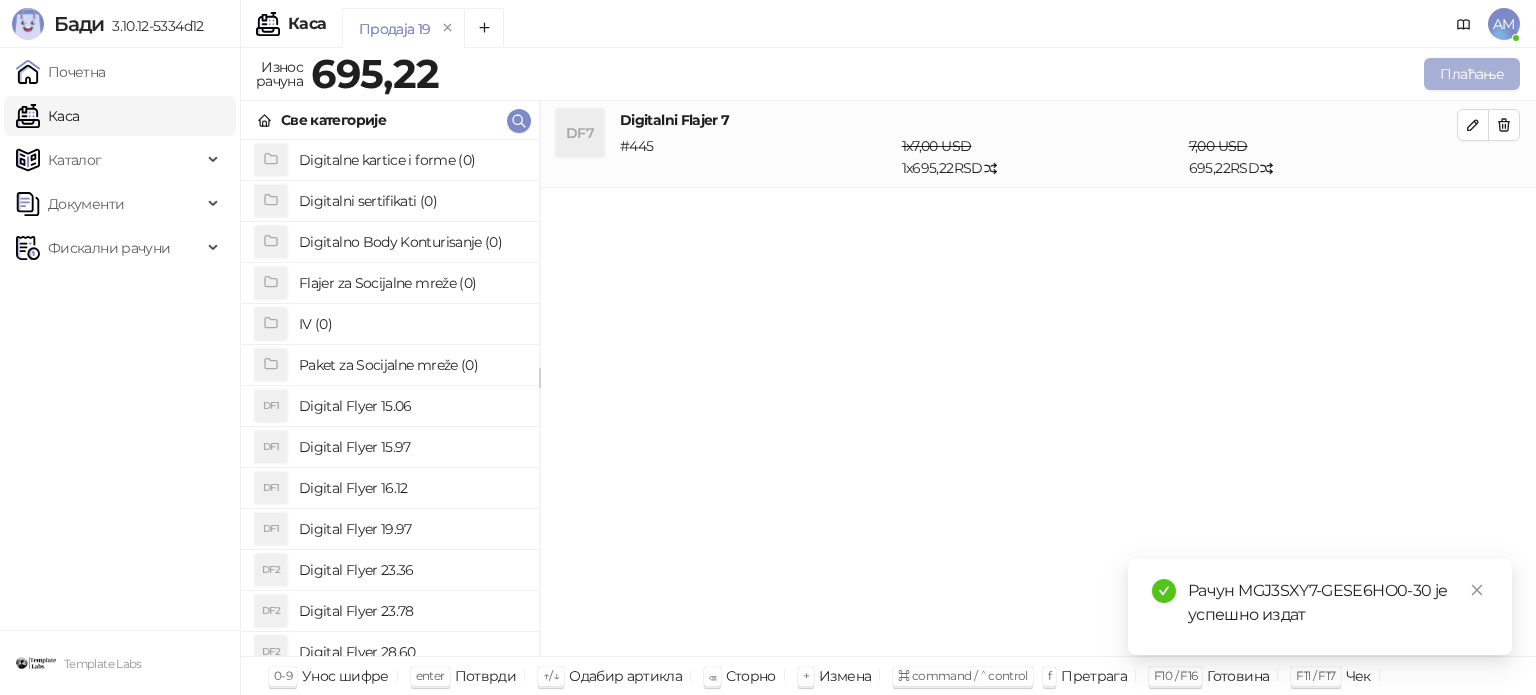 click on "Плаћање" at bounding box center (1472, 74) 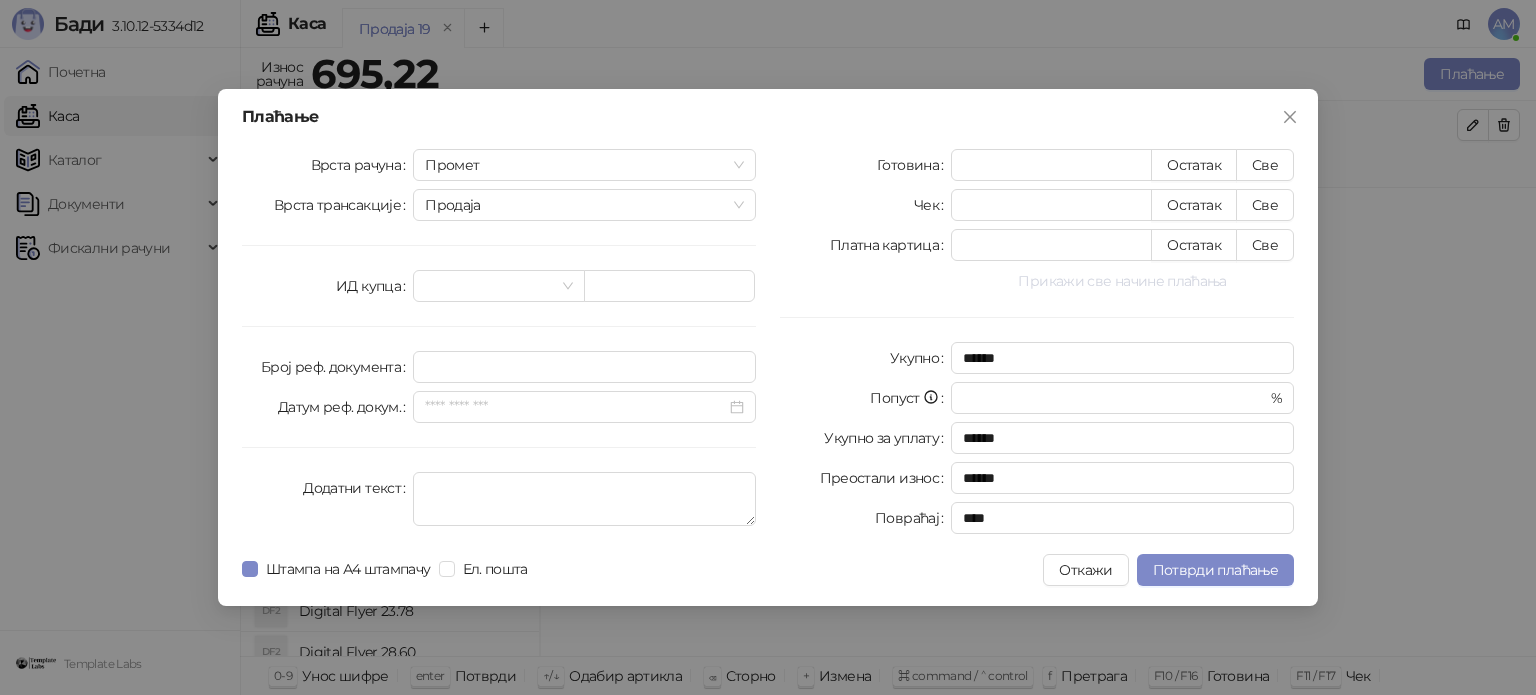 click on "Прикажи све начине плаћања" at bounding box center (1122, 281) 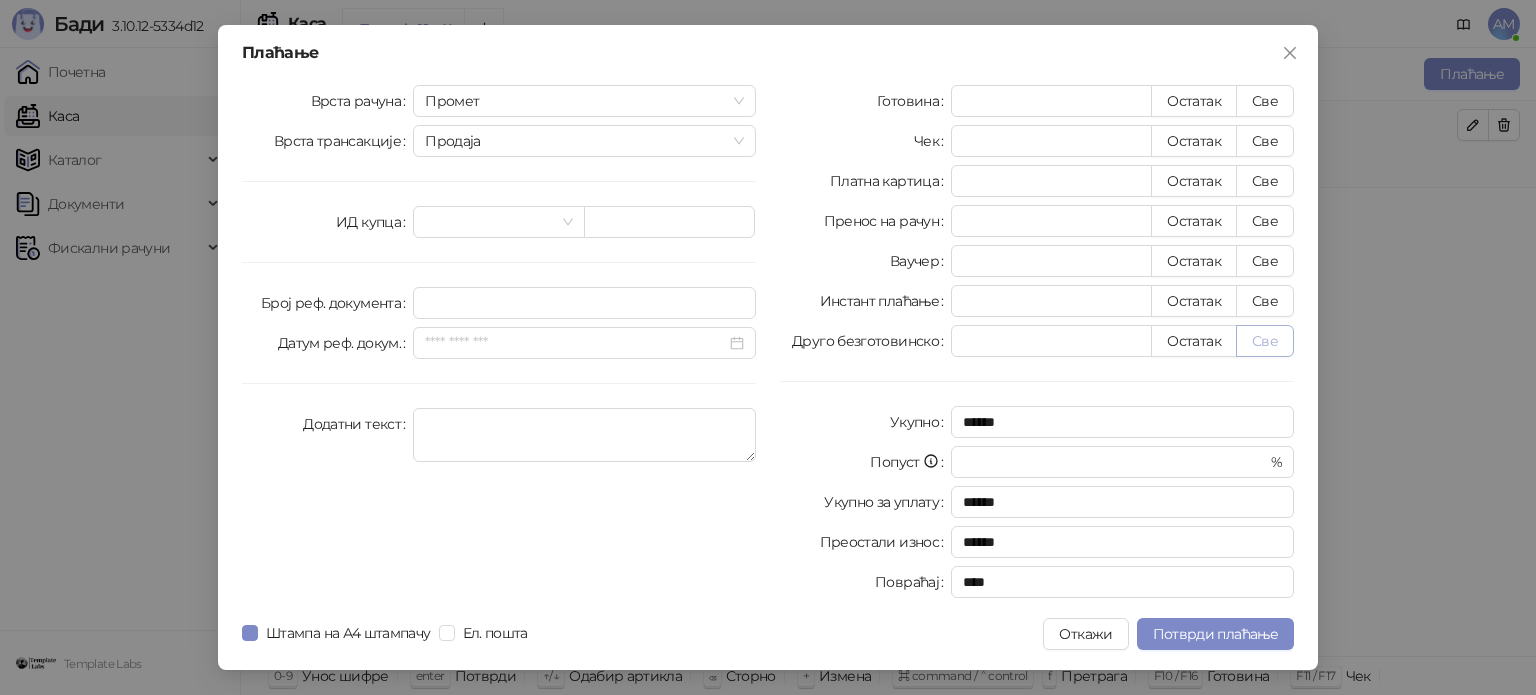 click on "Све" at bounding box center (1265, 341) 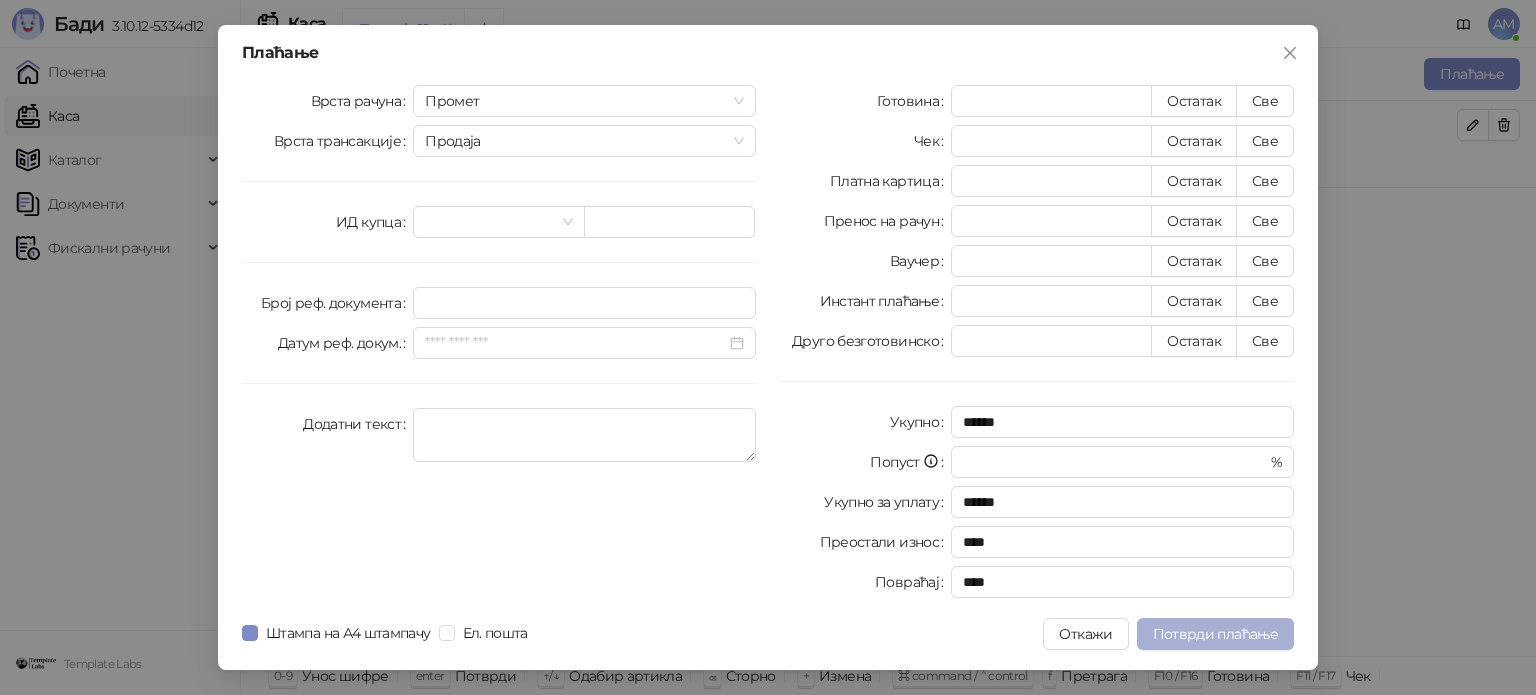 click on "Потврди плаћање" at bounding box center [1215, 634] 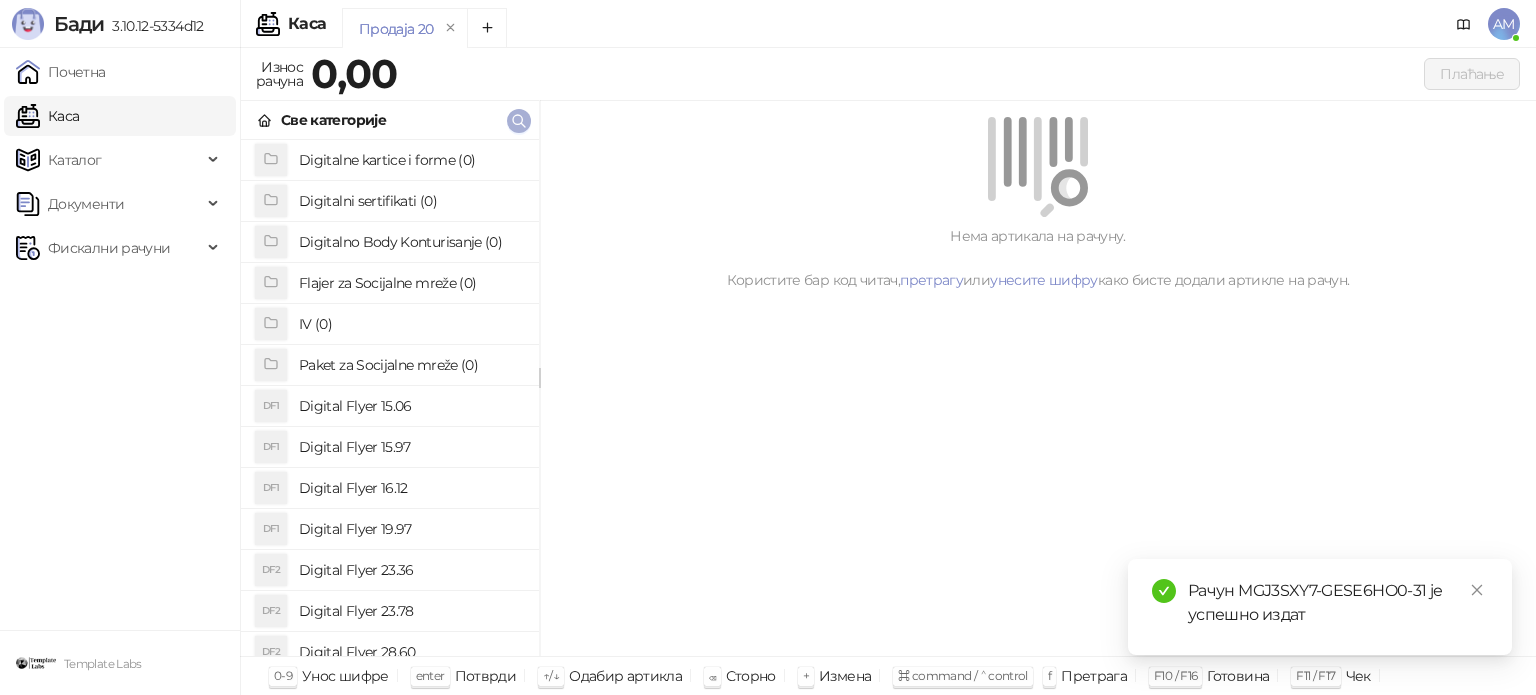 click 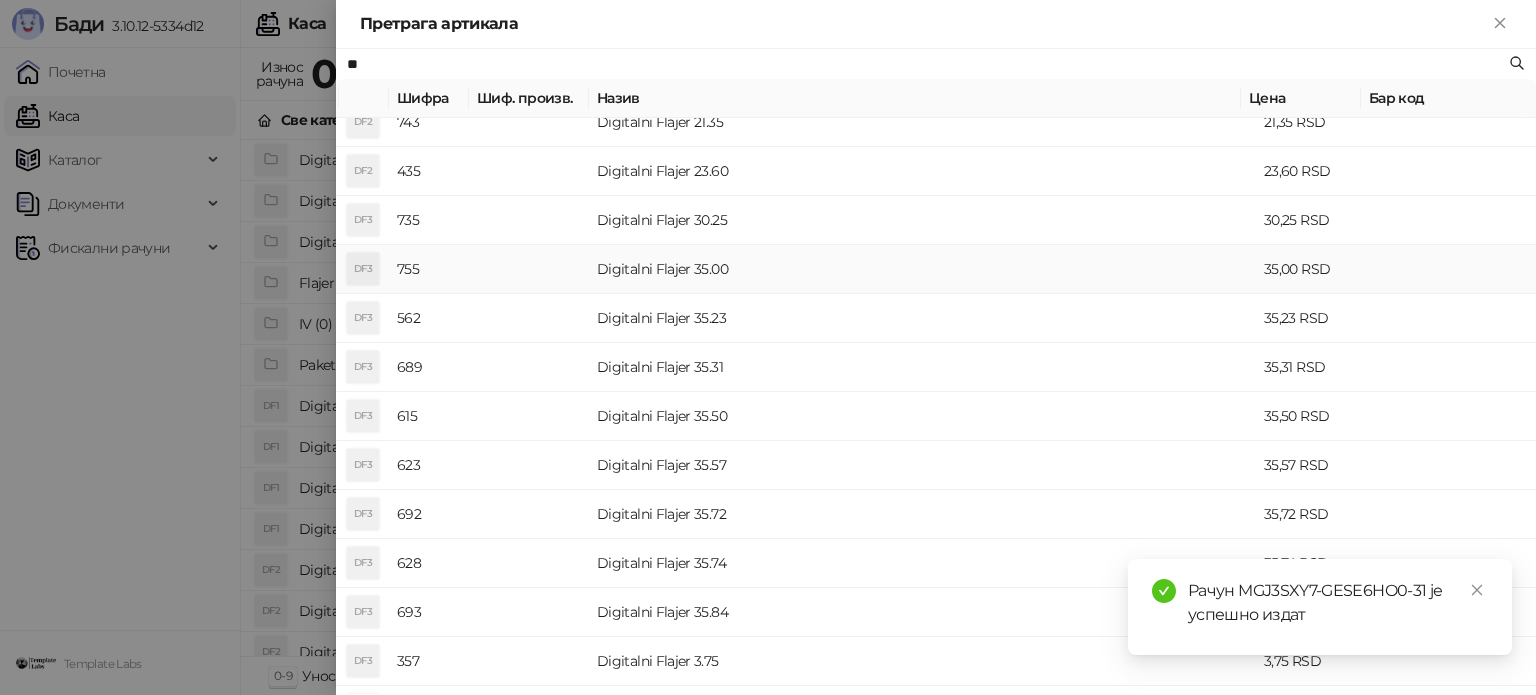 scroll, scrollTop: 400, scrollLeft: 0, axis: vertical 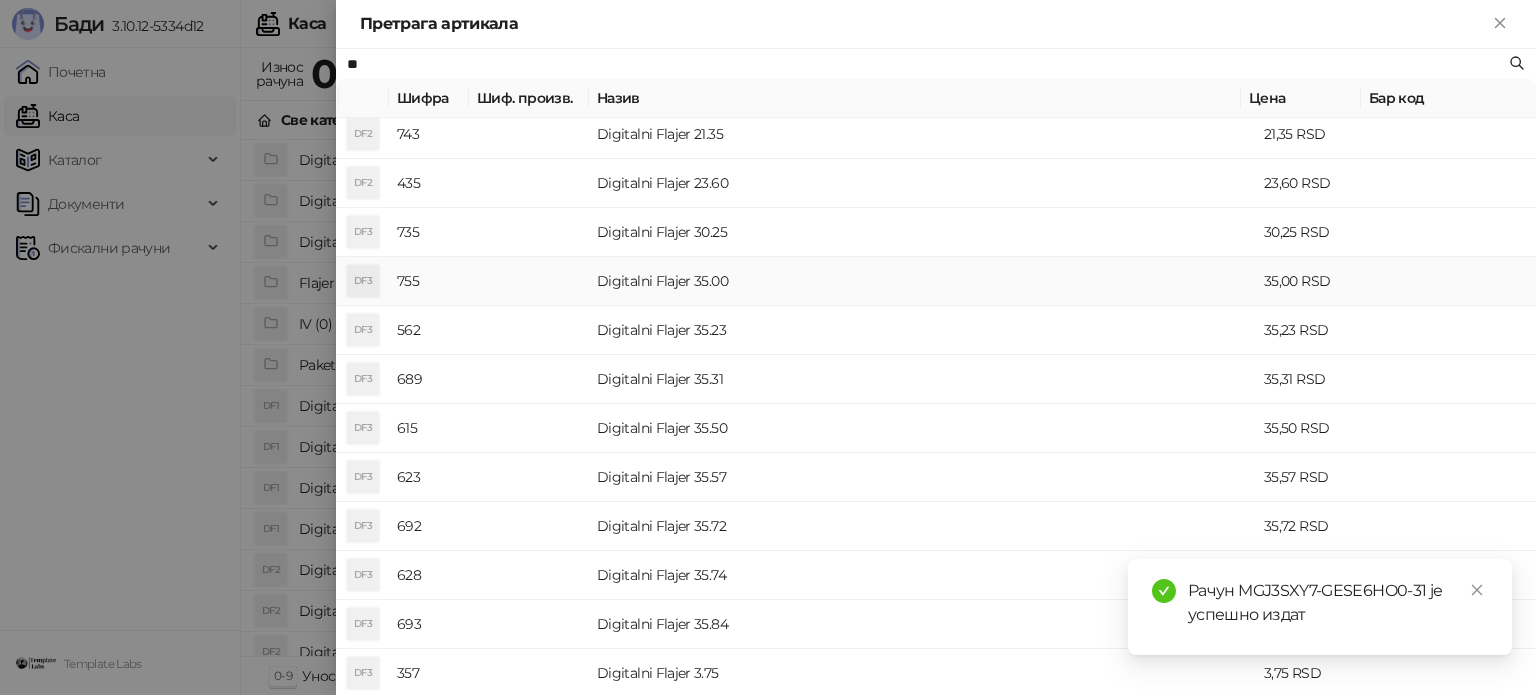 type on "**" 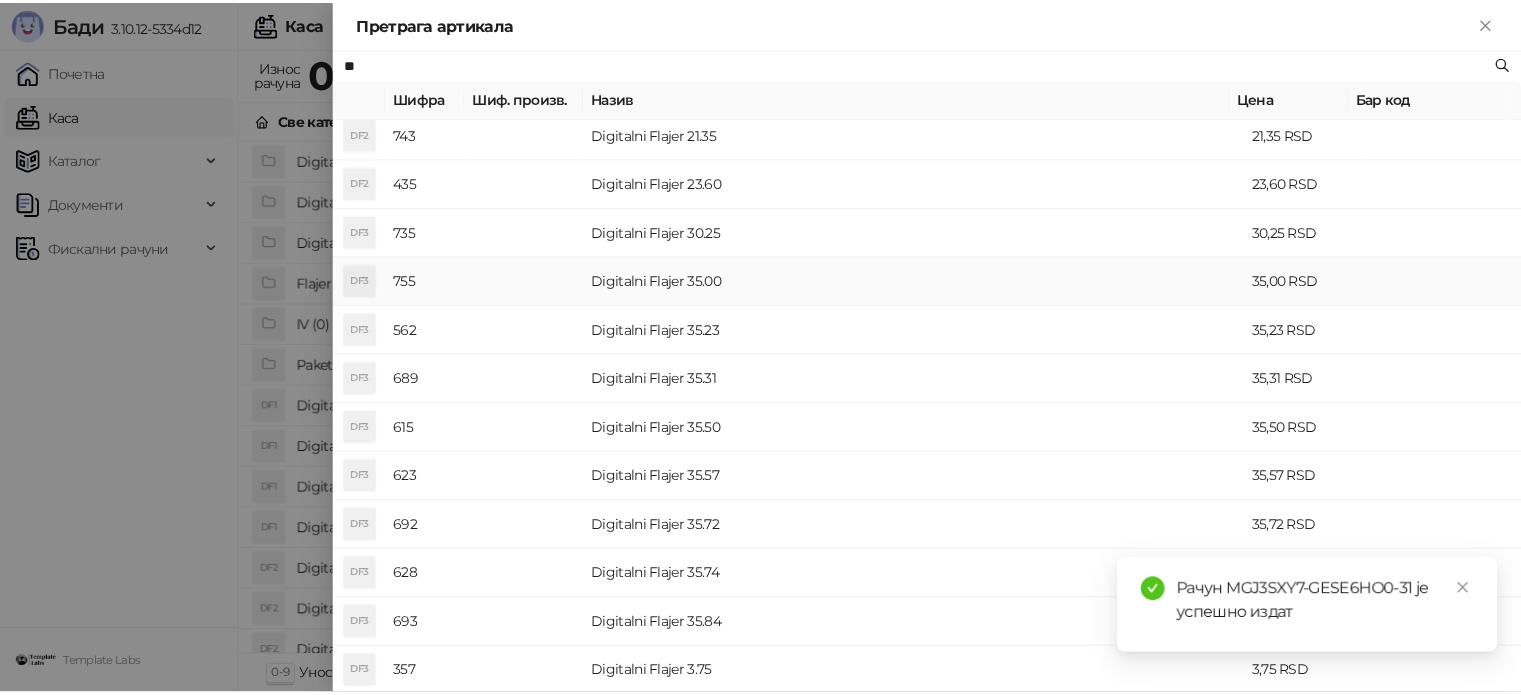 scroll, scrollTop: 0, scrollLeft: 0, axis: both 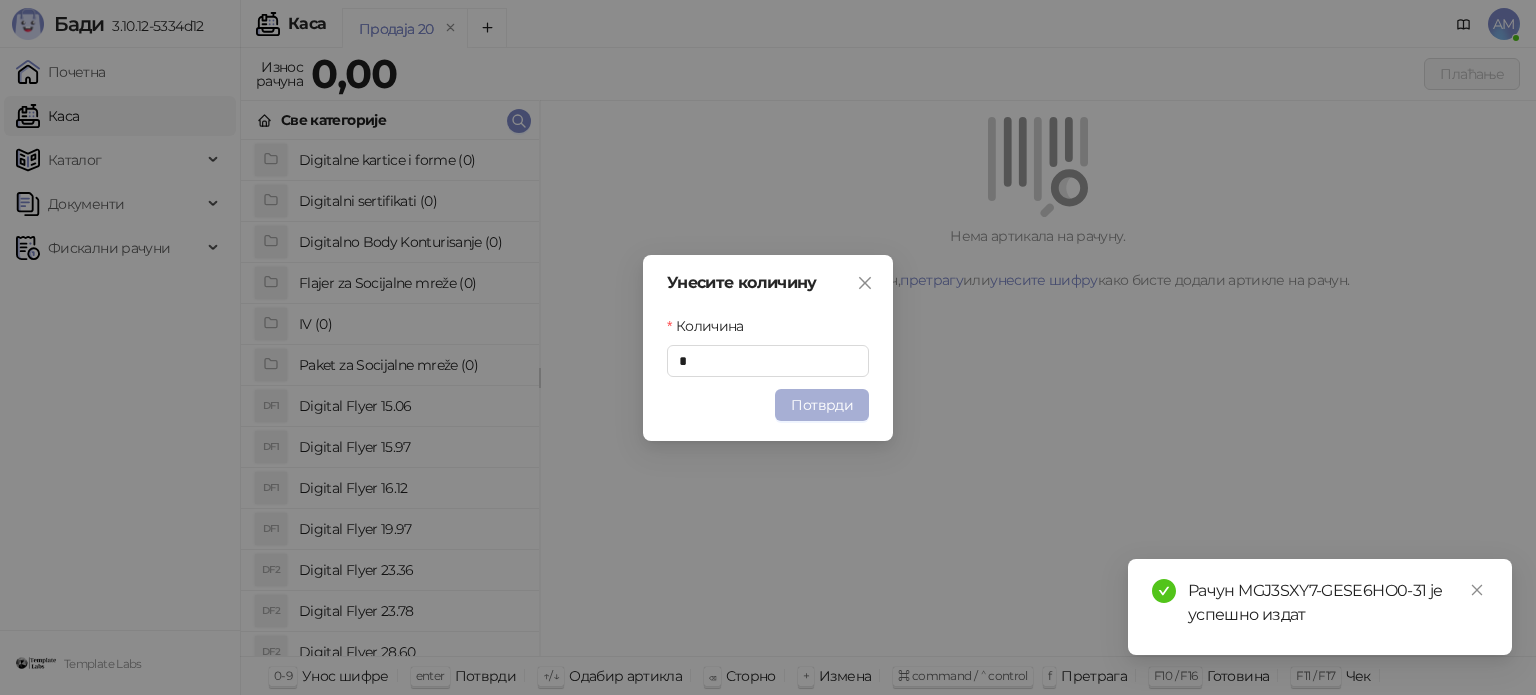 click on "Потврди" at bounding box center (822, 405) 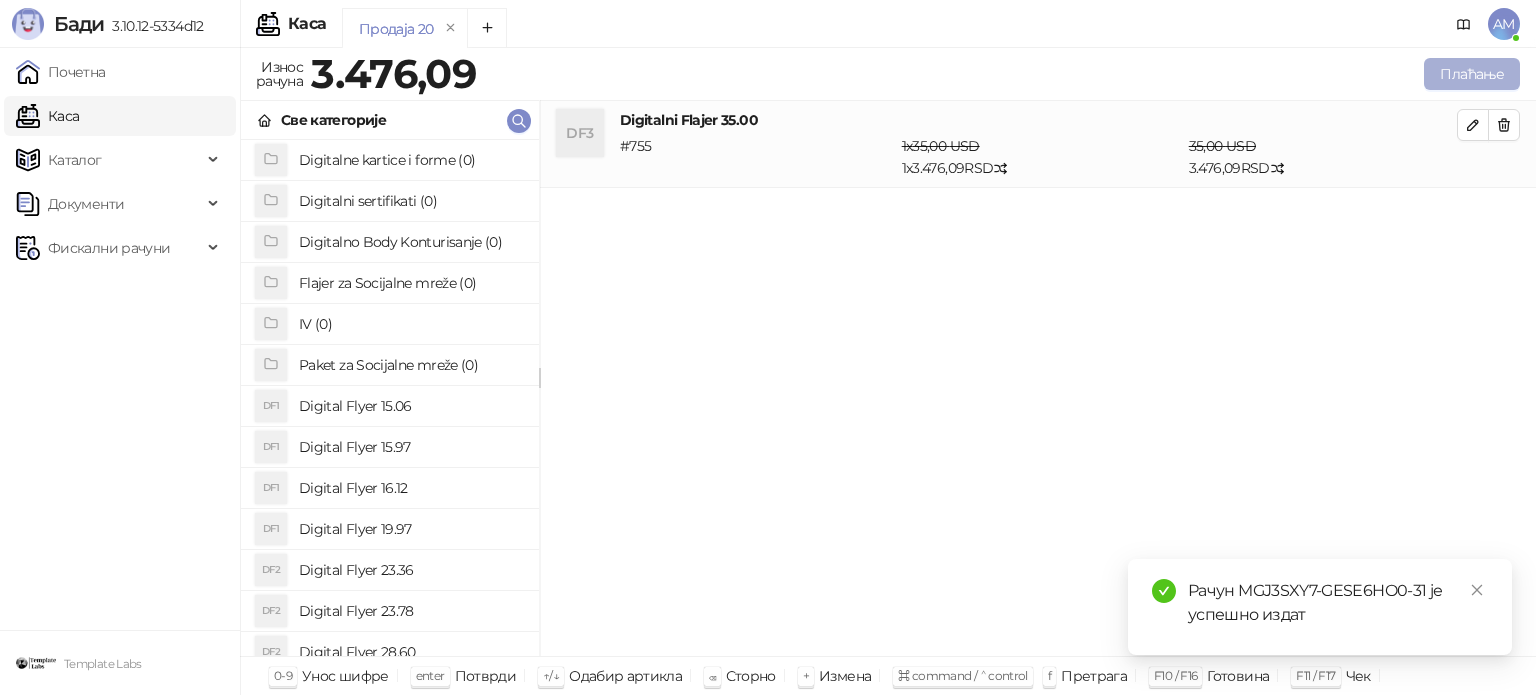 click on "Плаћање" at bounding box center (1472, 74) 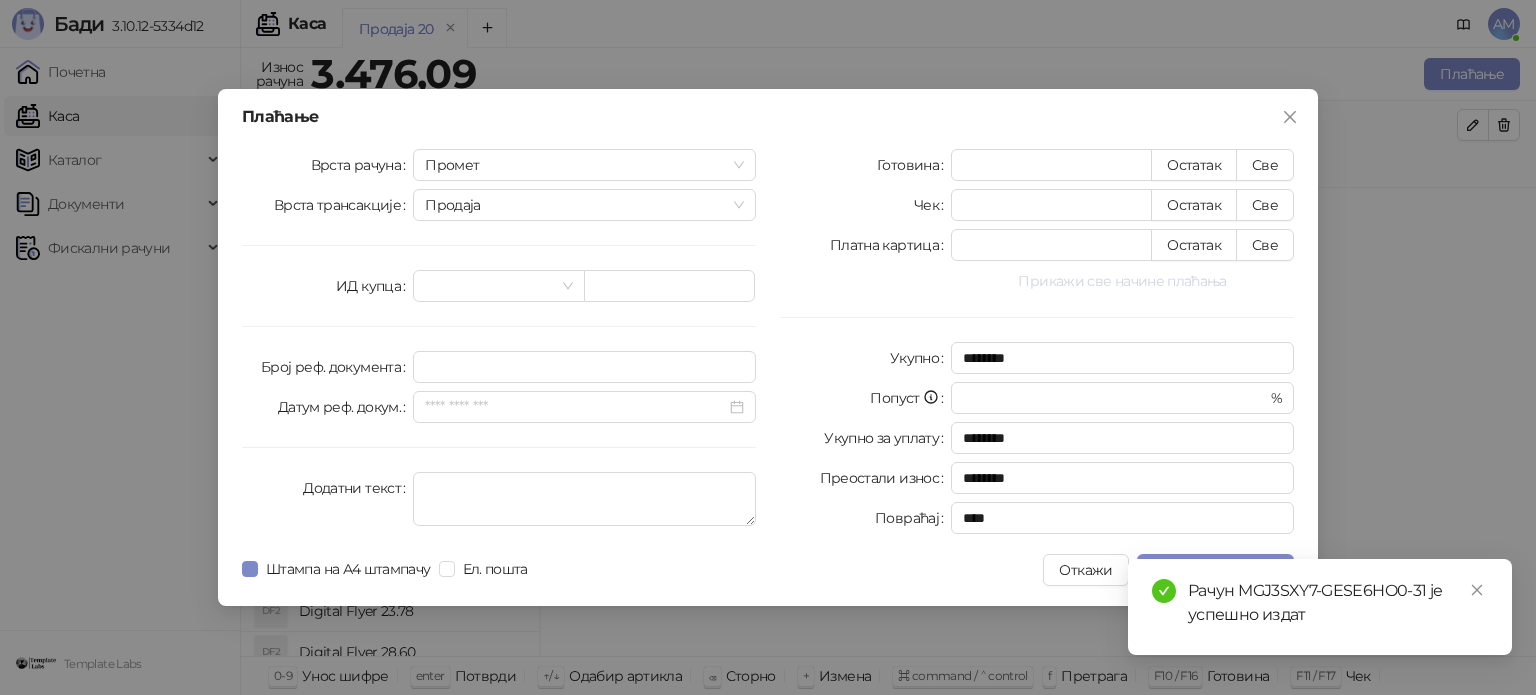 click on "Прикажи све начине плаћања" at bounding box center [1122, 281] 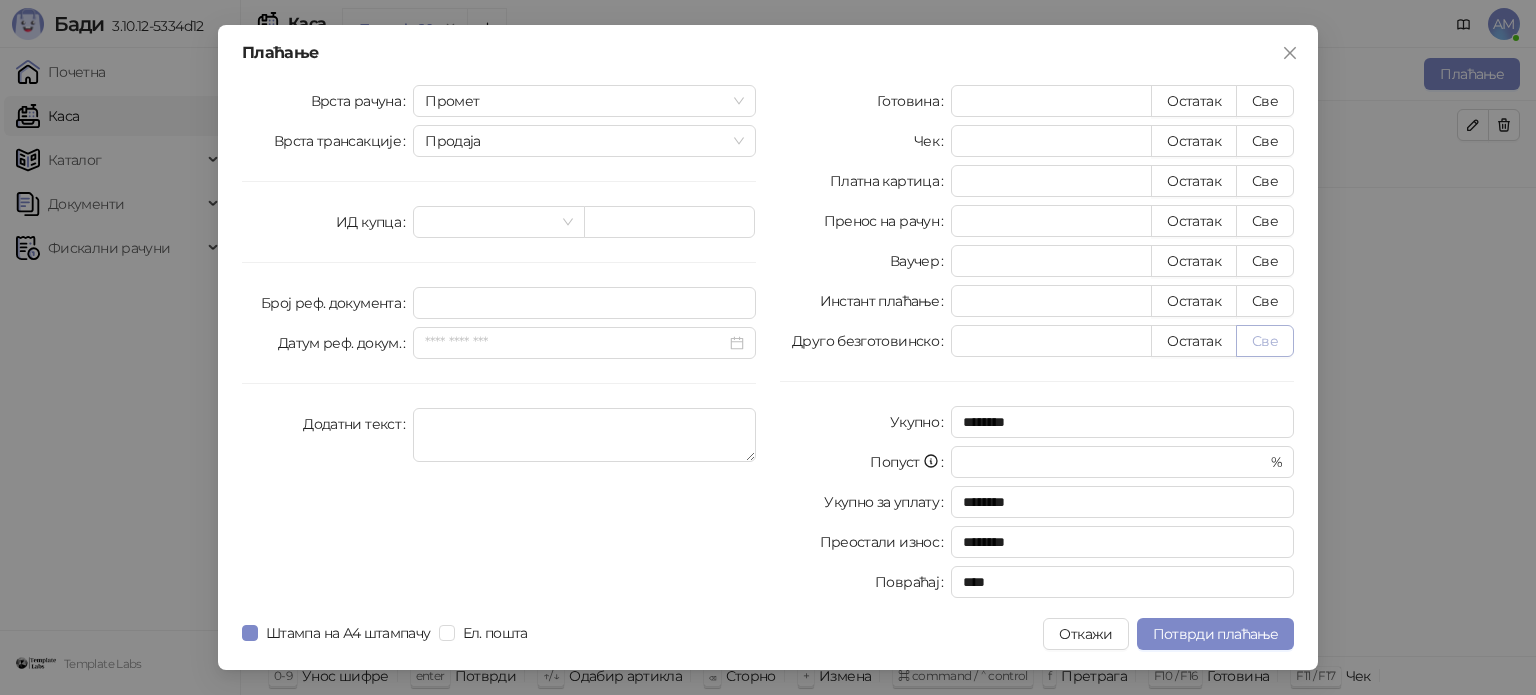 click on "Све" at bounding box center [1265, 341] 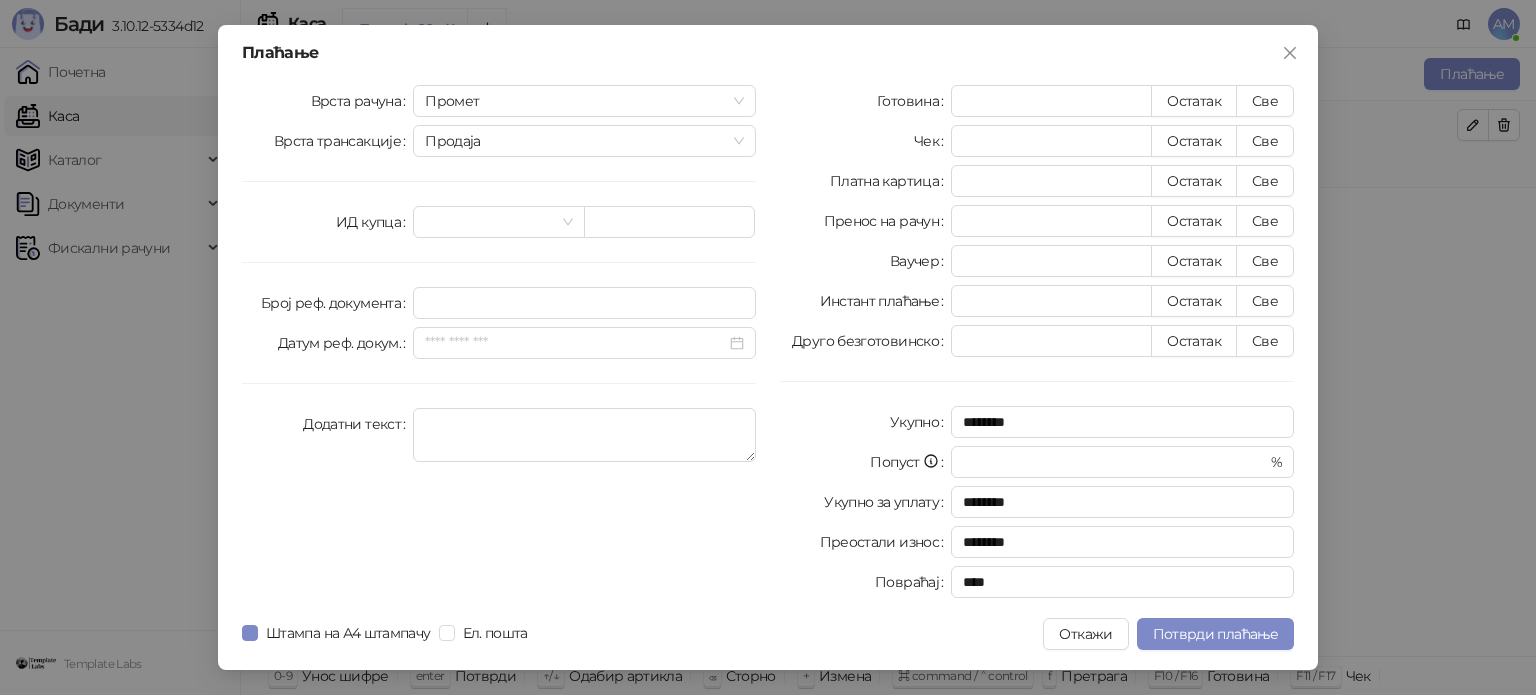type on "*******" 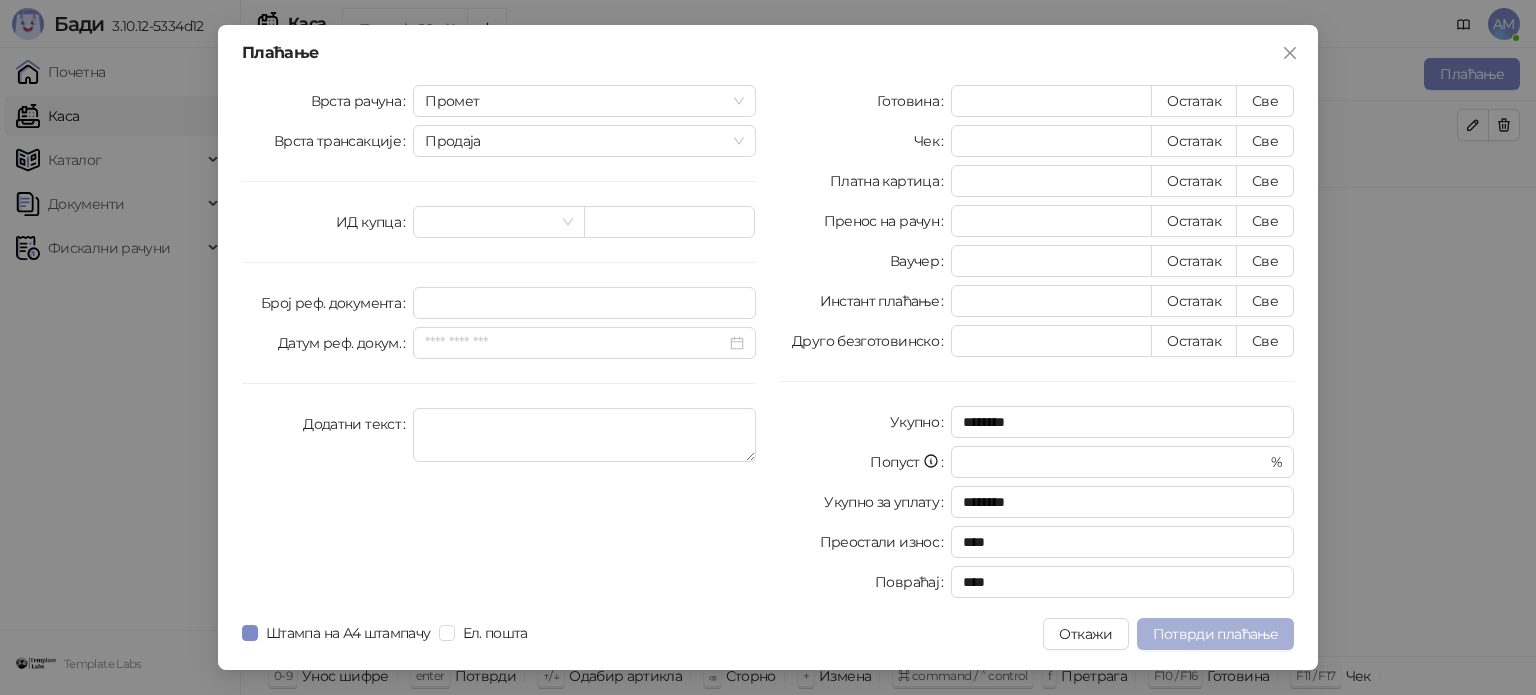click on "Потврди плаћање" at bounding box center [1215, 634] 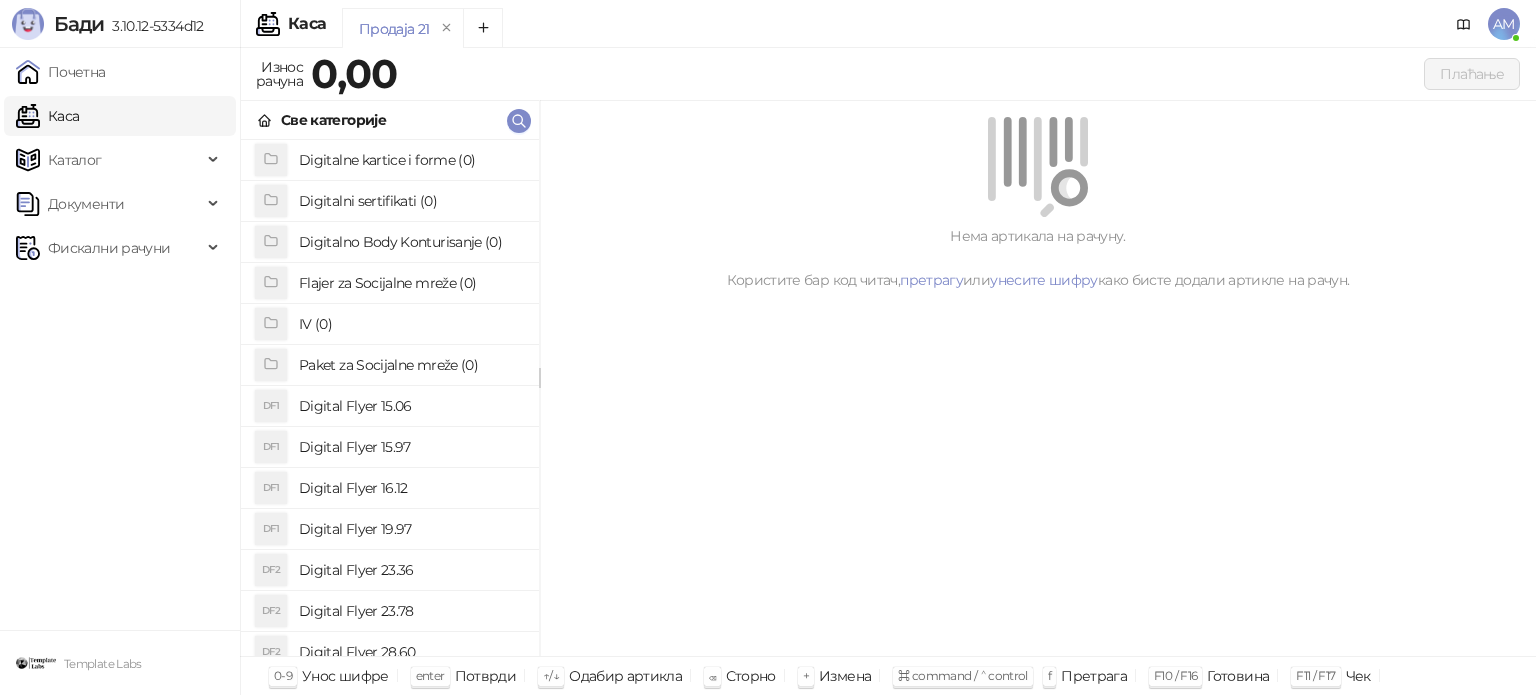 click on "Почетна [PERSON_NAME] Документи Фискални рачуни" at bounding box center (120, 339) 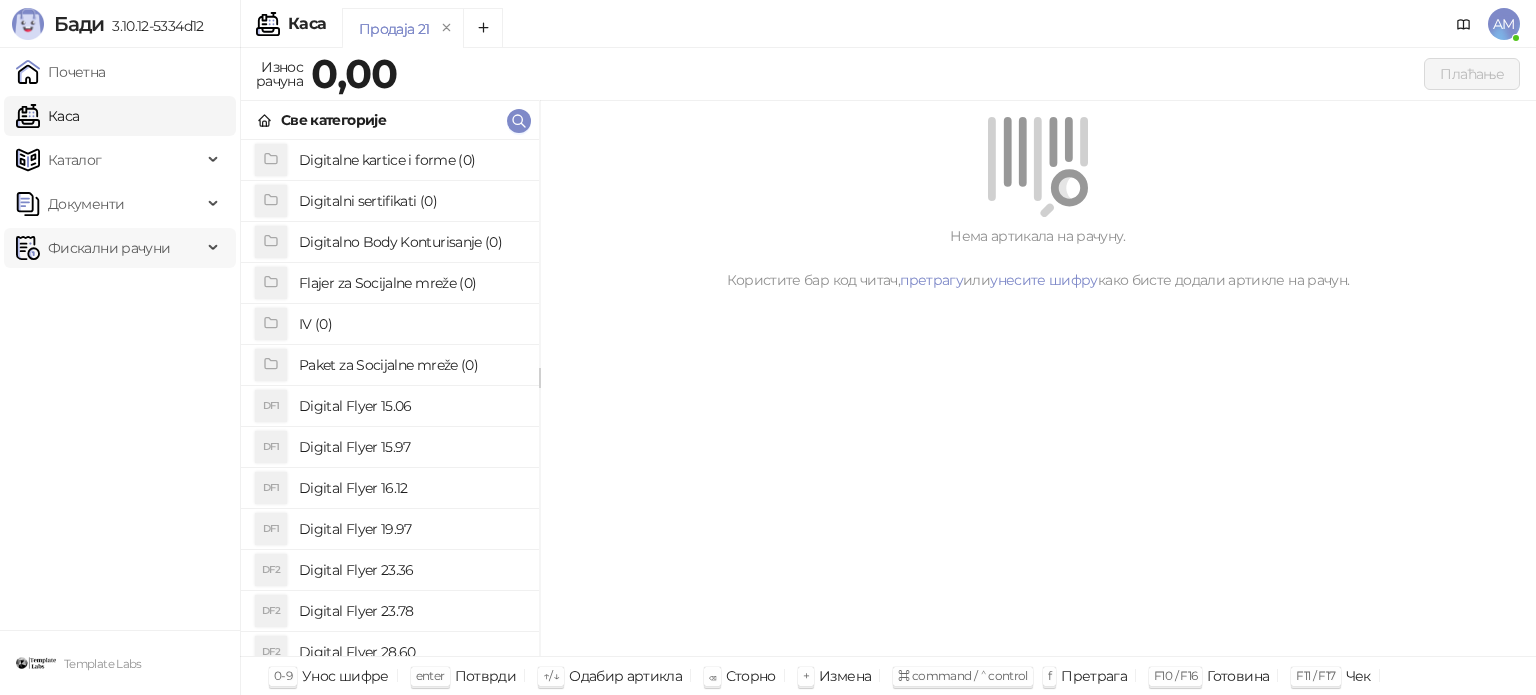 click on "Фискални рачуни" at bounding box center (109, 248) 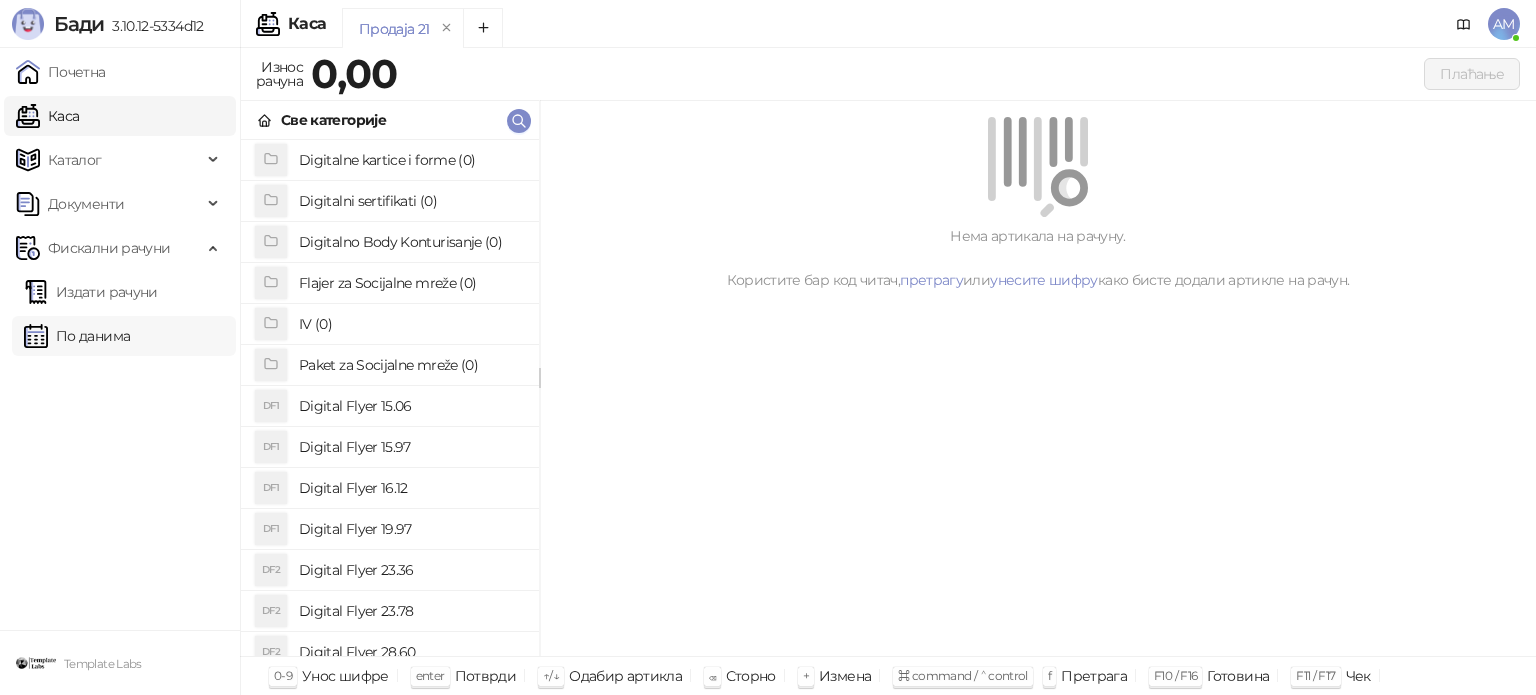 click on "По данима" at bounding box center (77, 336) 